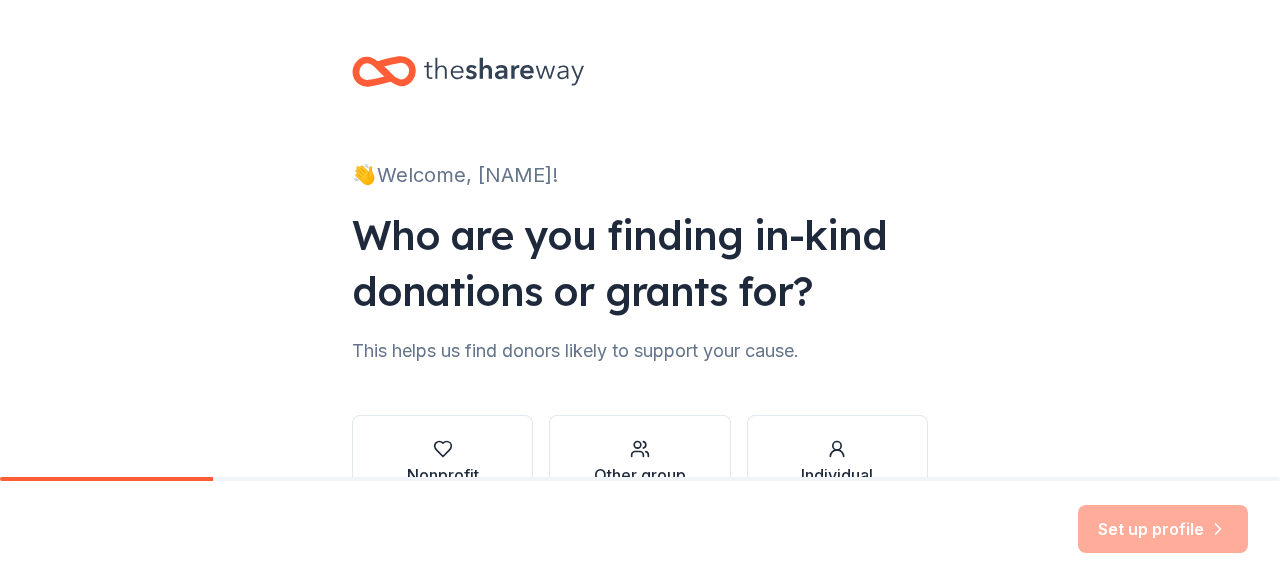 scroll, scrollTop: 0, scrollLeft: 0, axis: both 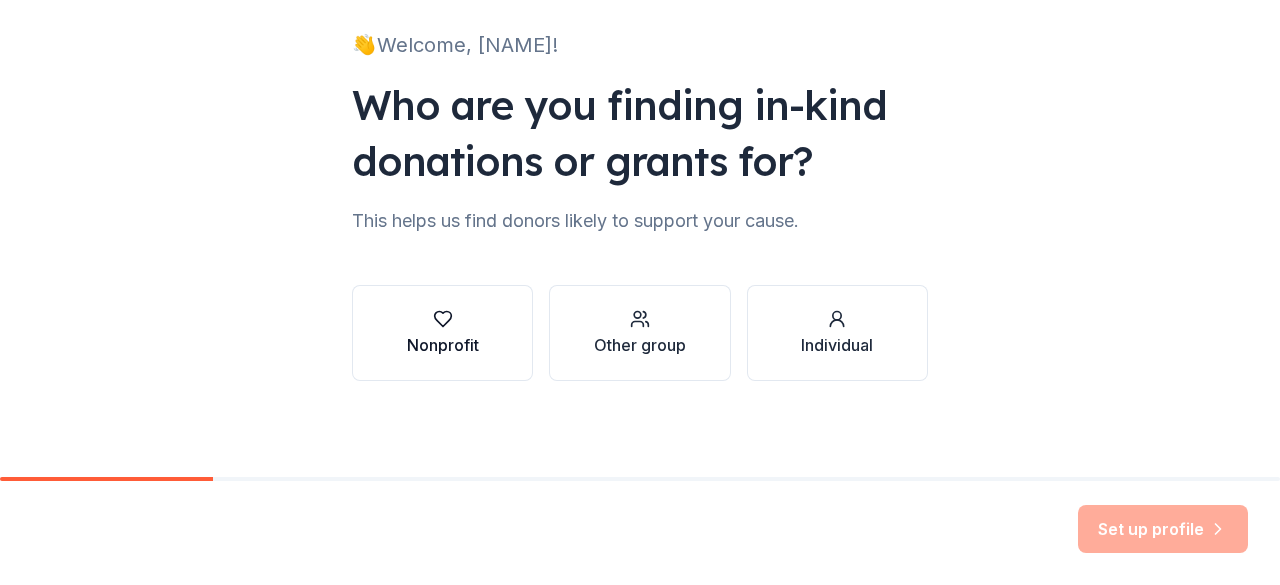 click on "Nonprofit" at bounding box center (442, 333) 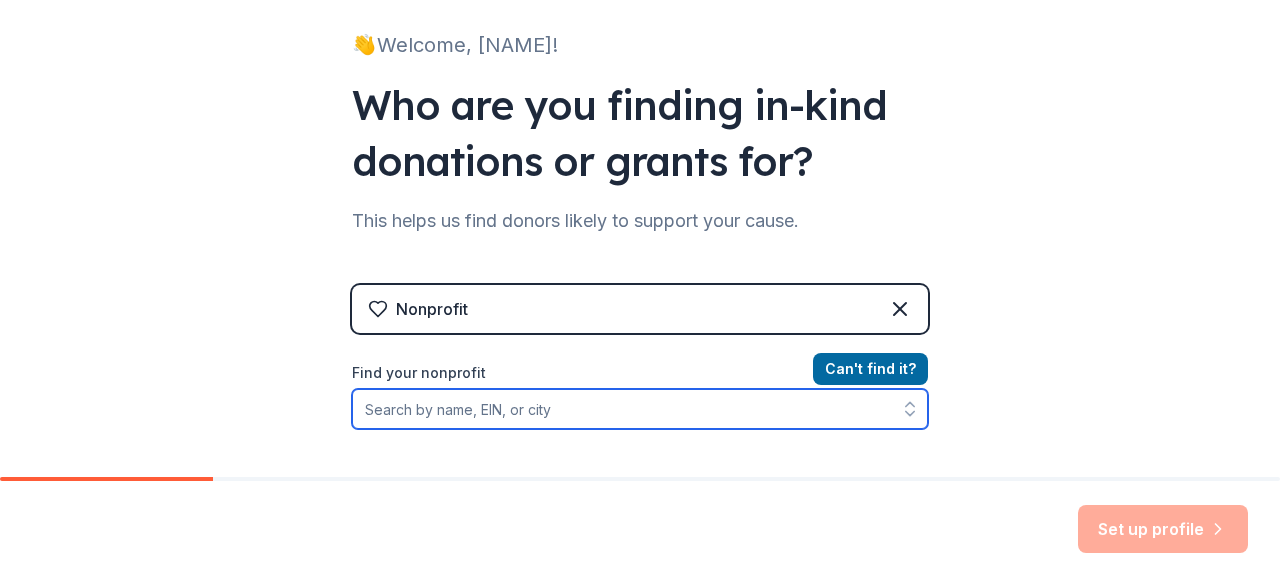 click on "Find your nonprofit" at bounding box center (640, 409) 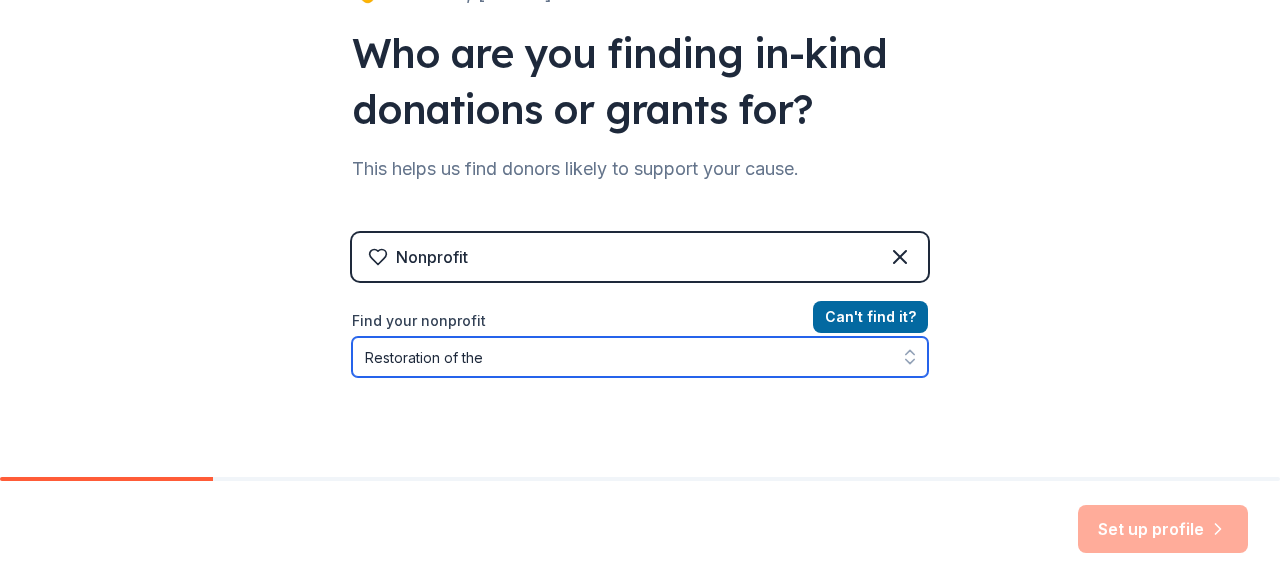 scroll, scrollTop: 326, scrollLeft: 0, axis: vertical 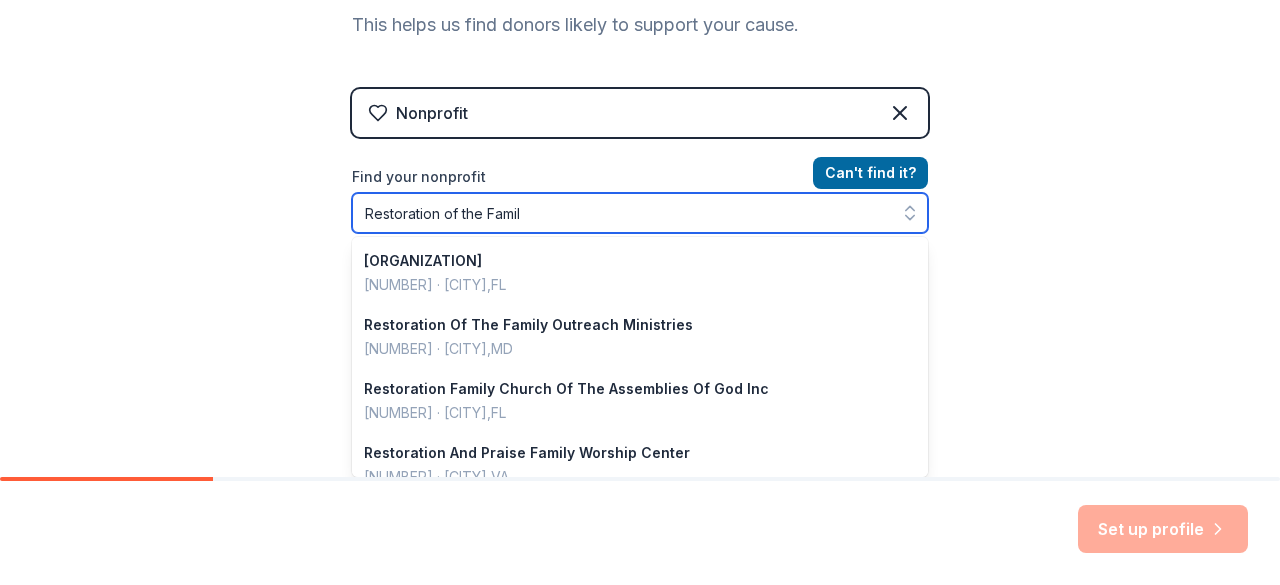 type on "Restoration of the Family" 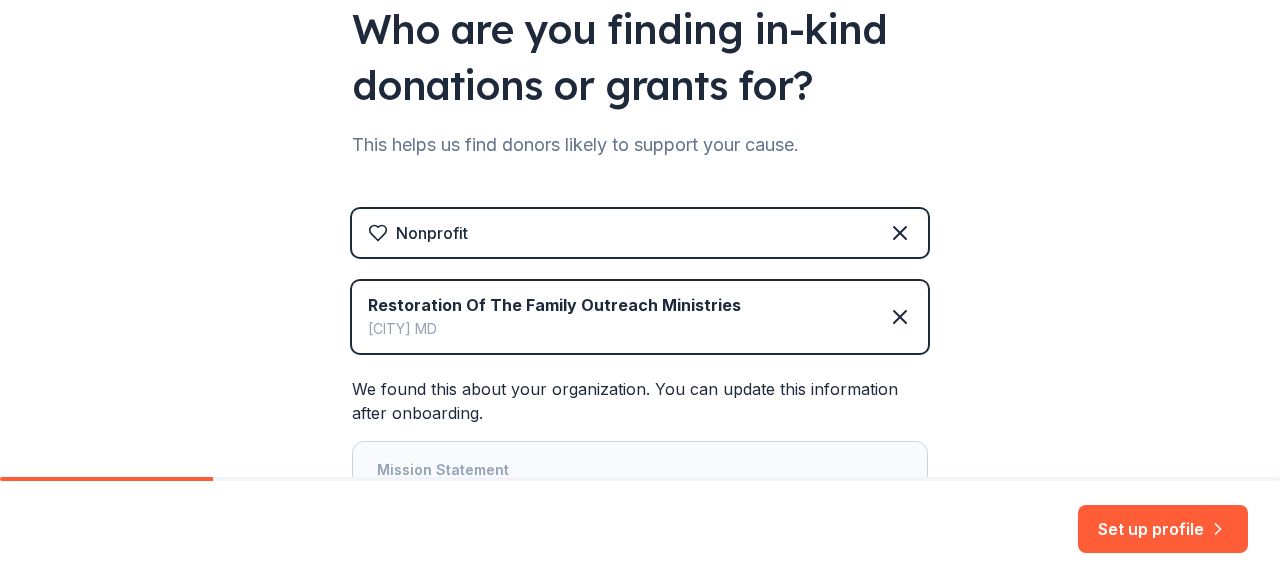 scroll, scrollTop: 326, scrollLeft: 0, axis: vertical 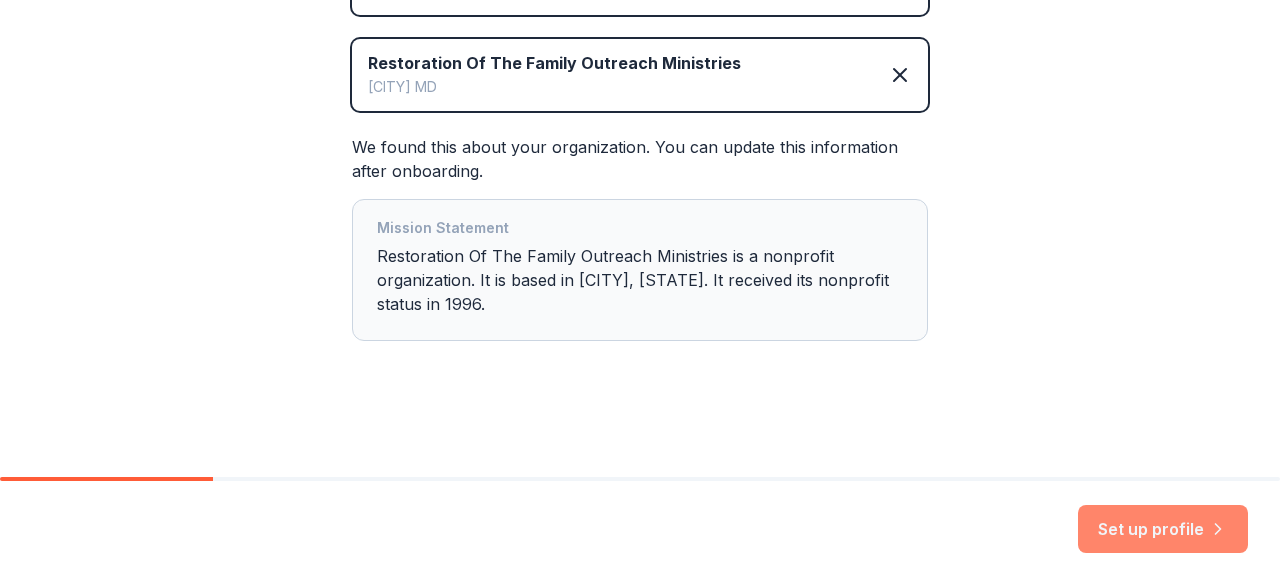 click on "Set up profile" at bounding box center [1163, 529] 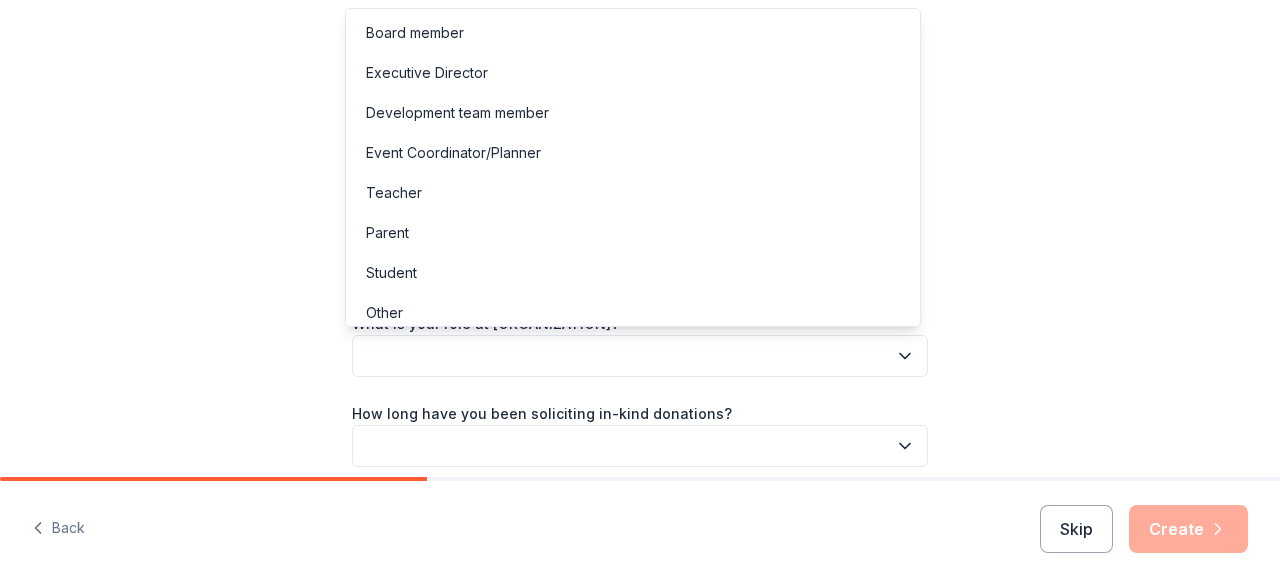click 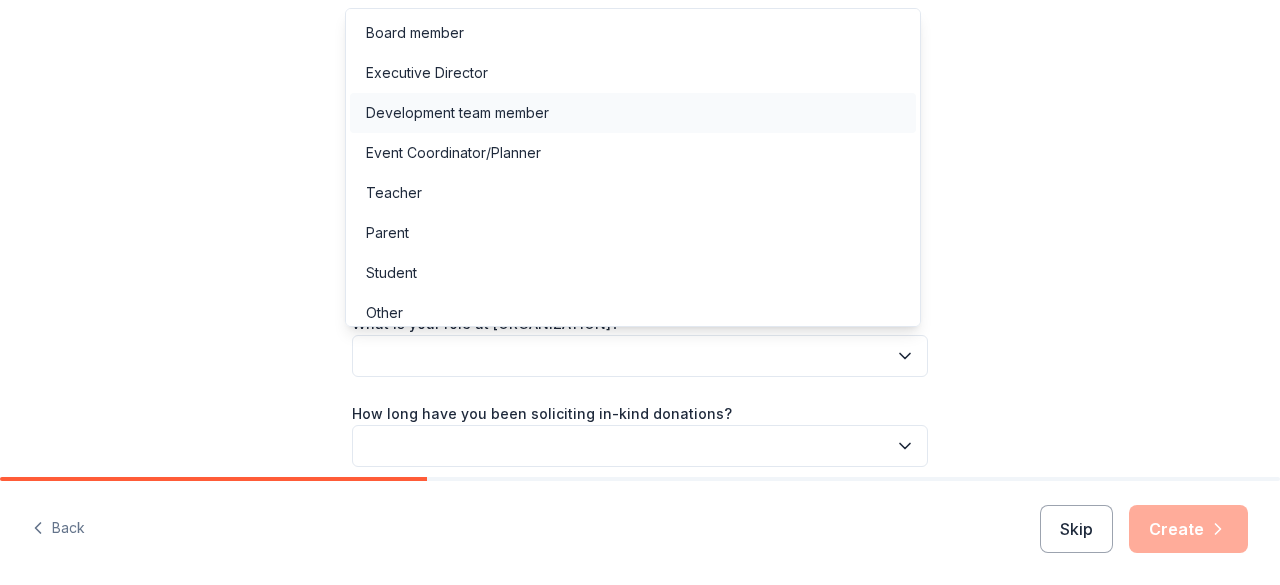 click on "Development team member" at bounding box center [633, 113] 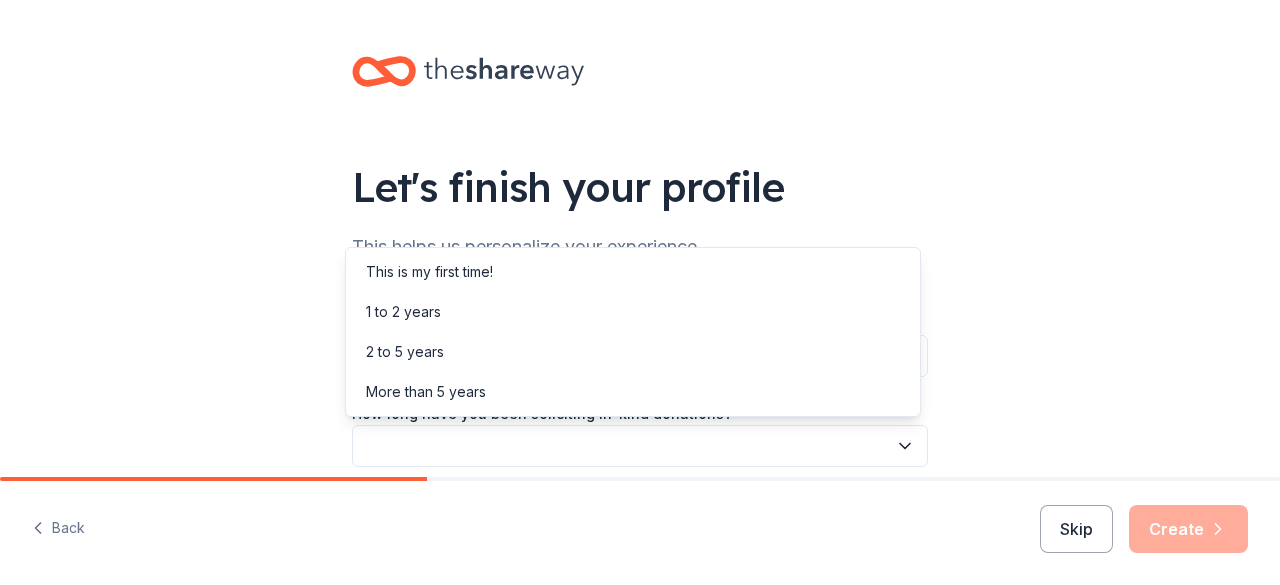 click 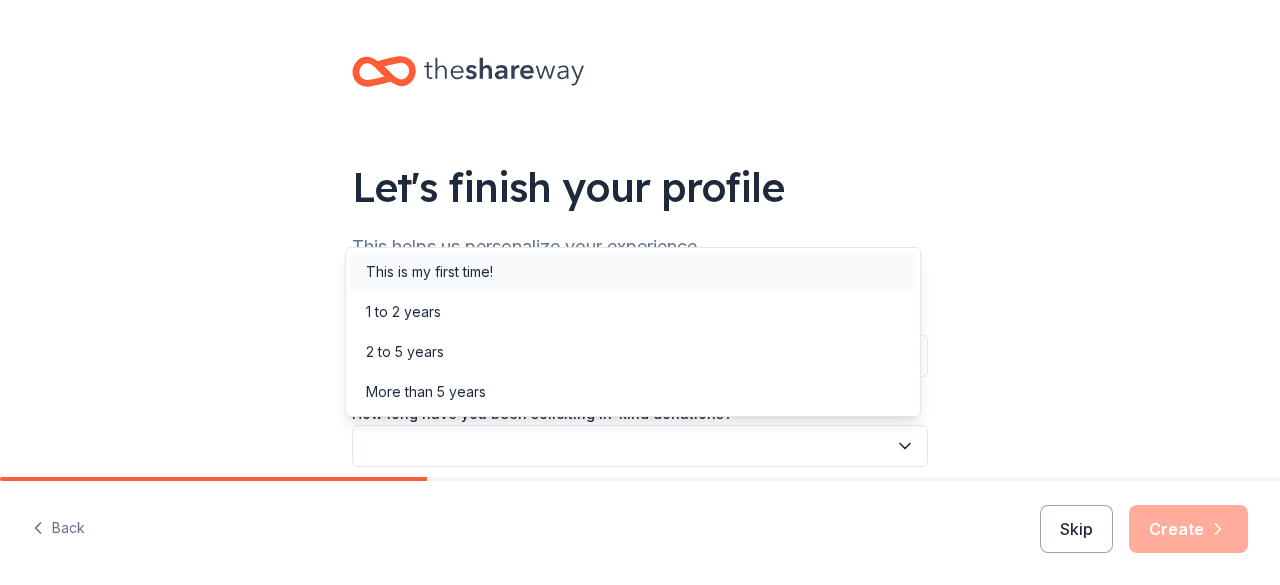 click on "This is my first time!" at bounding box center (633, 272) 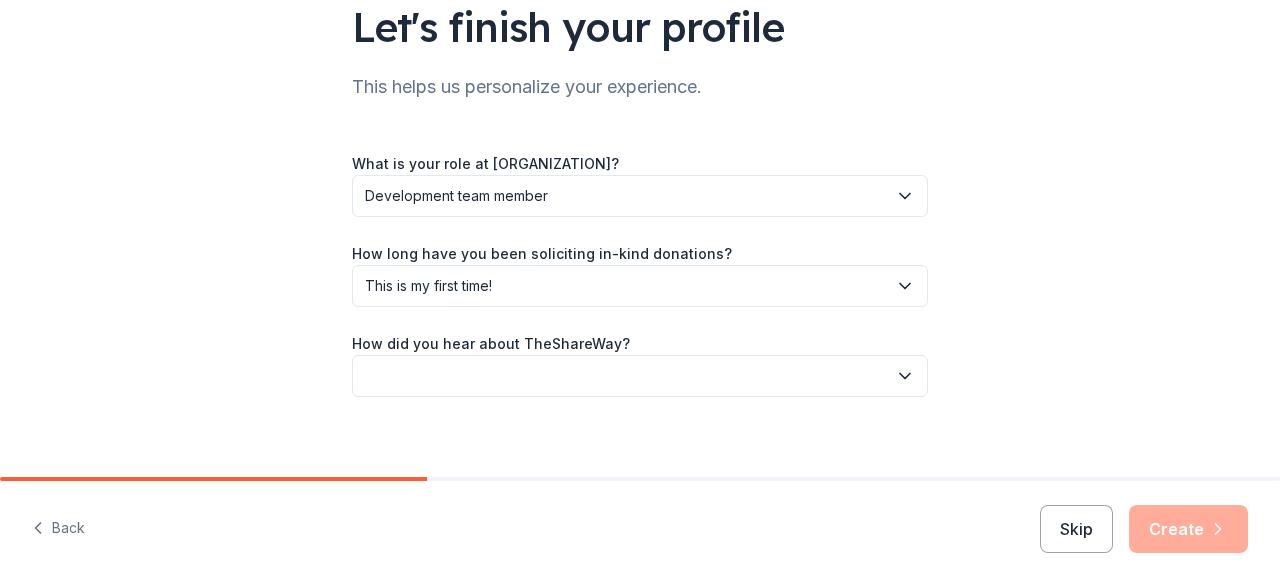 scroll, scrollTop: 176, scrollLeft: 0, axis: vertical 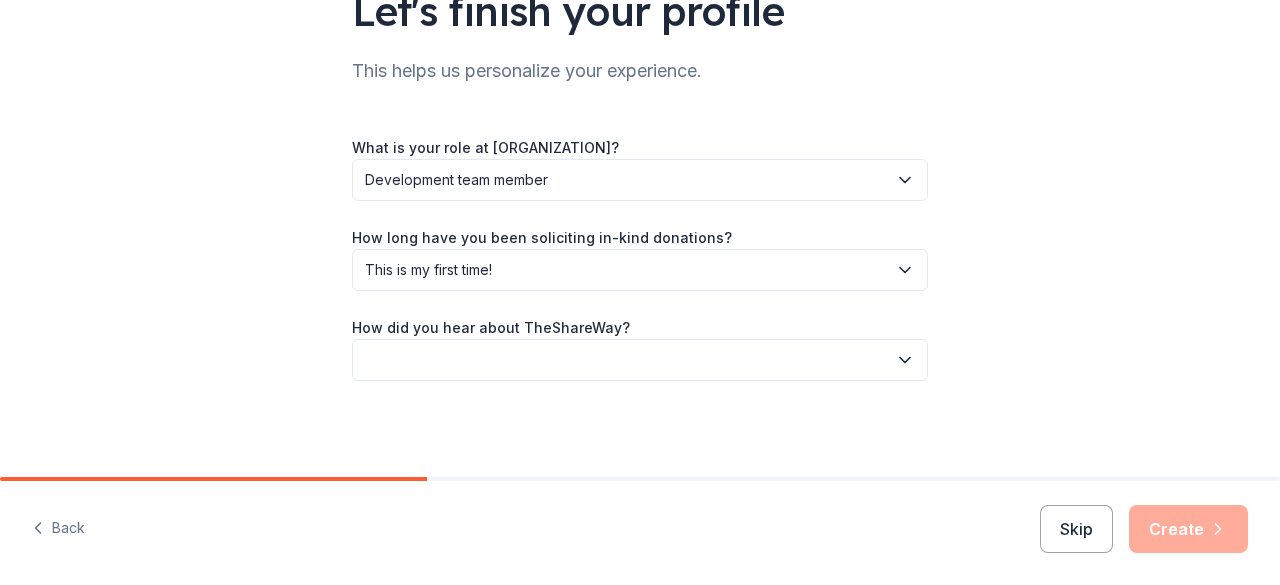 click 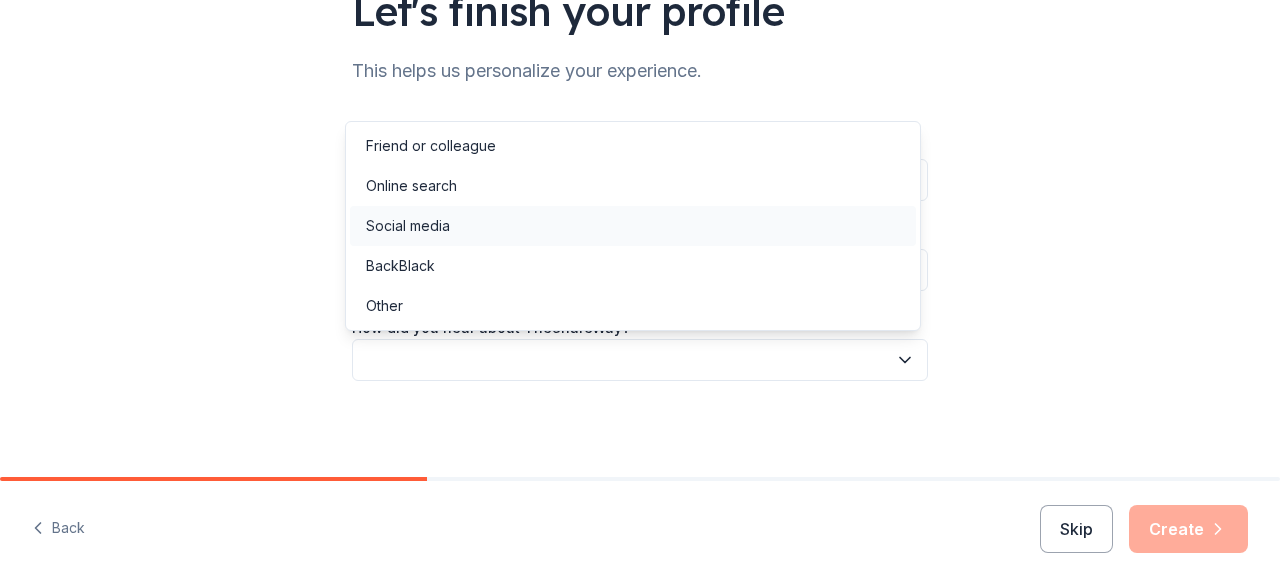 click on "Social media" at bounding box center [633, 226] 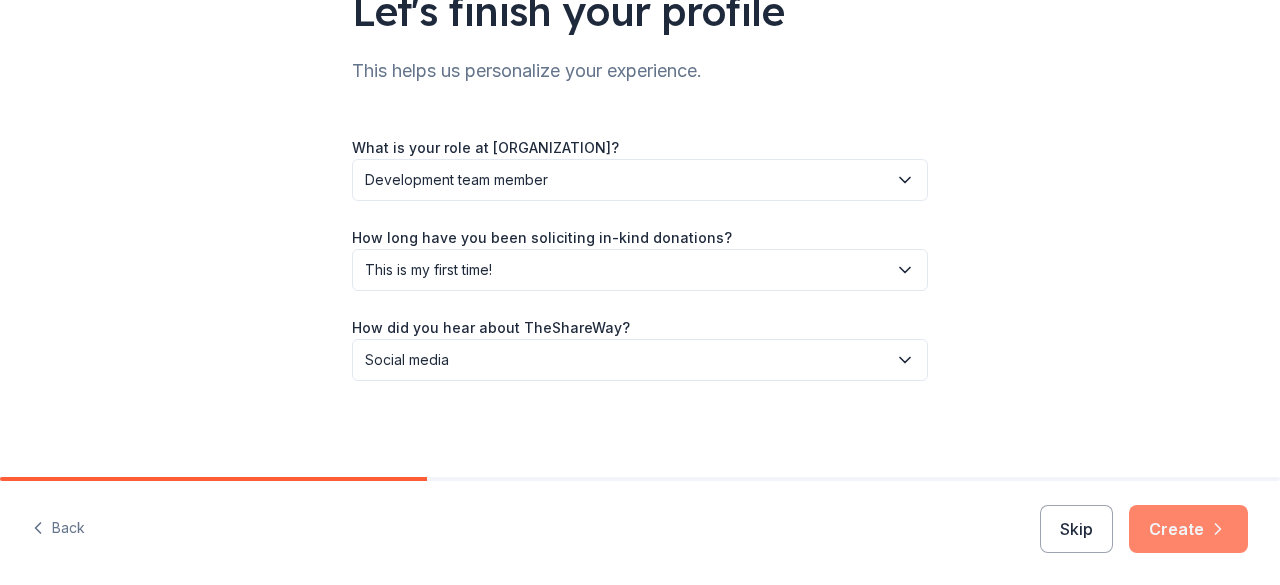 click on "Create" at bounding box center [1188, 529] 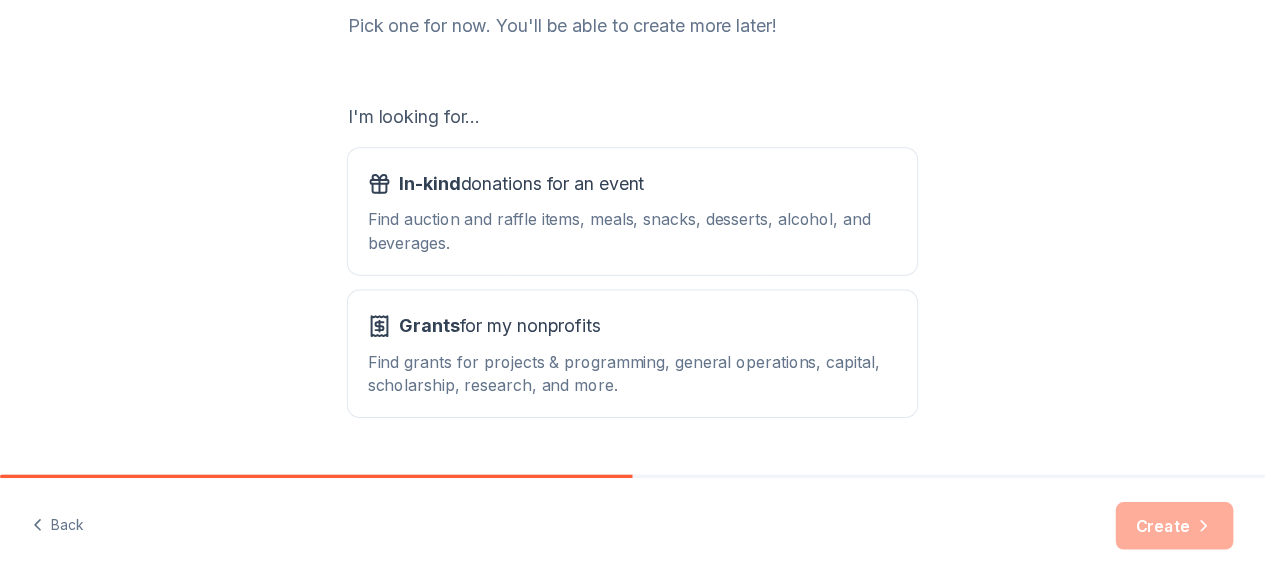 scroll, scrollTop: 320, scrollLeft: 0, axis: vertical 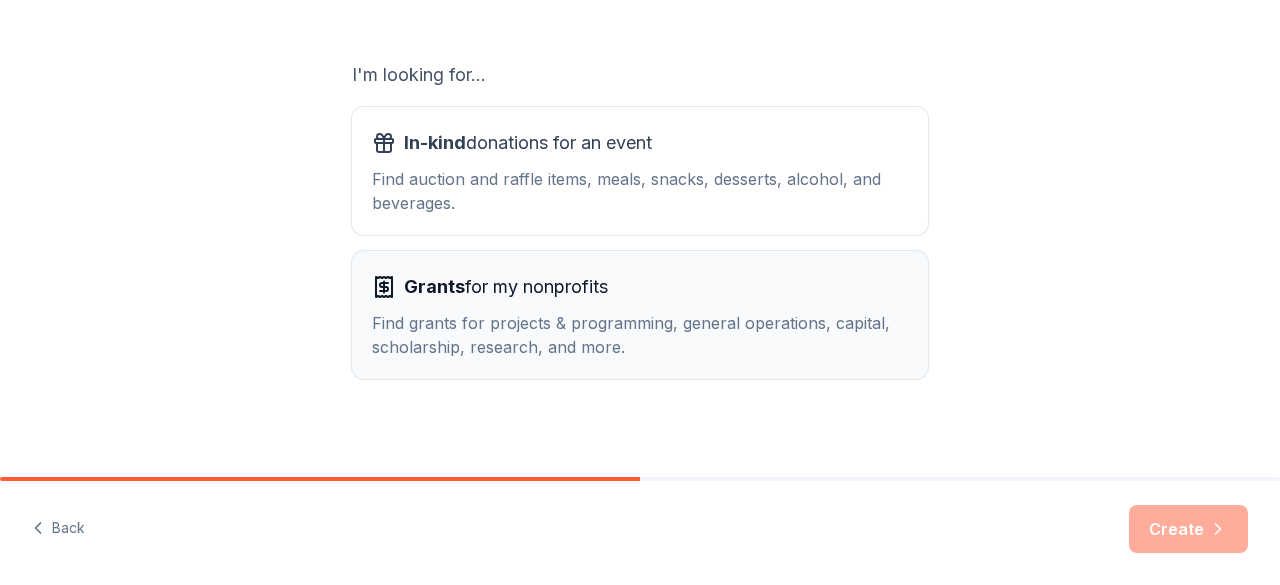 click on "Find grants for projects & programming, general operations, capital, scholarship, research, and more." at bounding box center (640, 335) 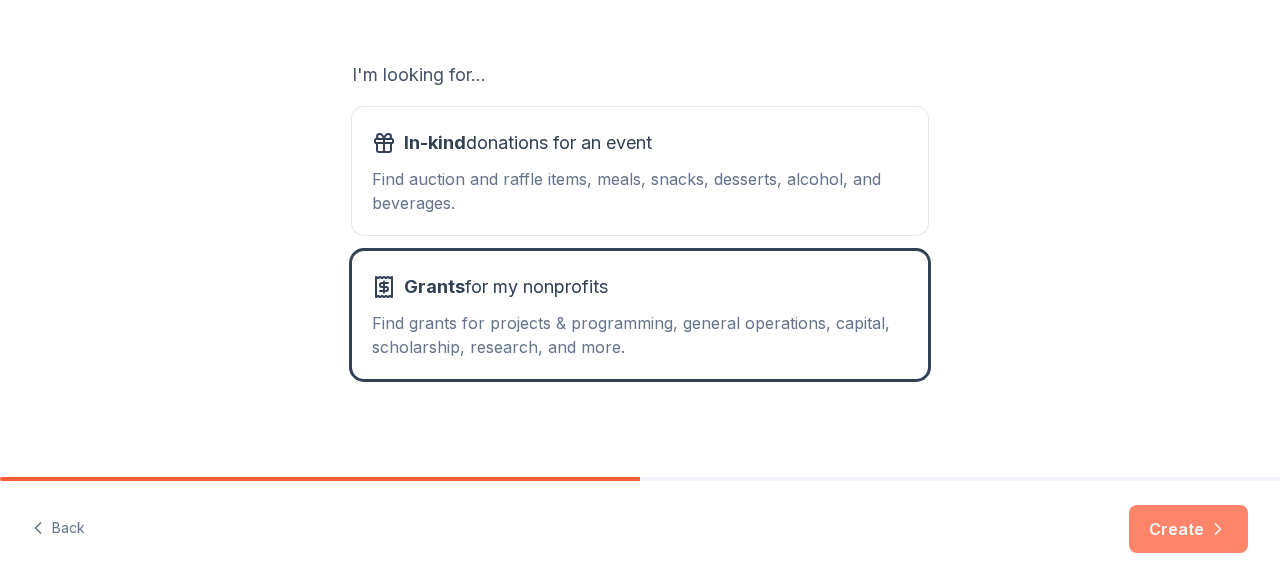 click on "Create" at bounding box center [1188, 529] 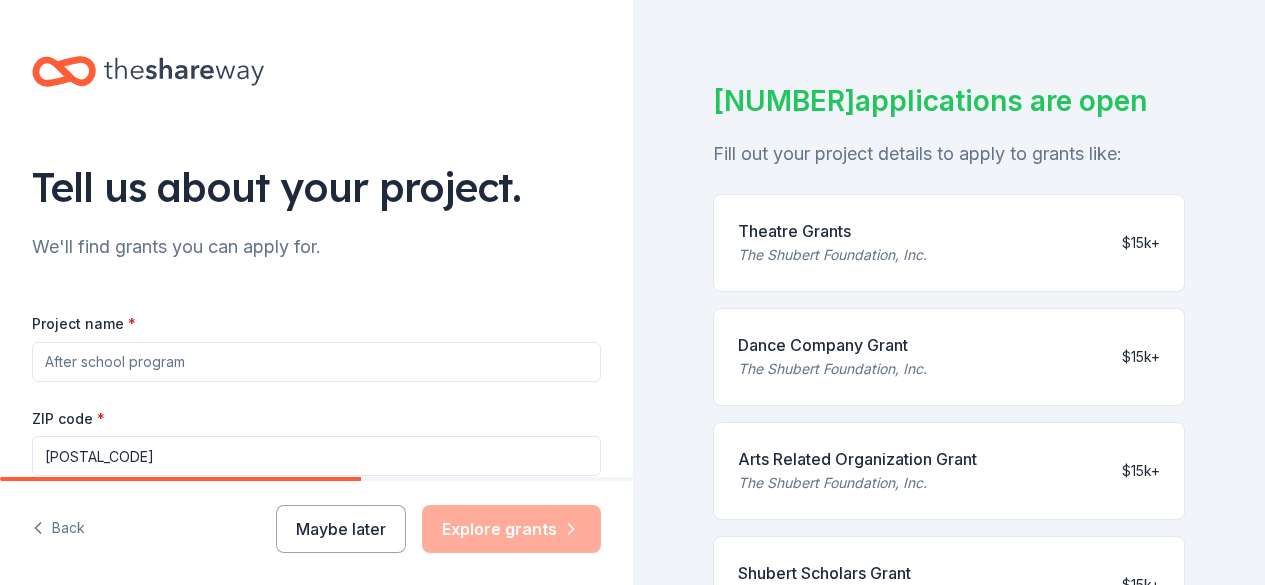 scroll, scrollTop: 120, scrollLeft: 0, axis: vertical 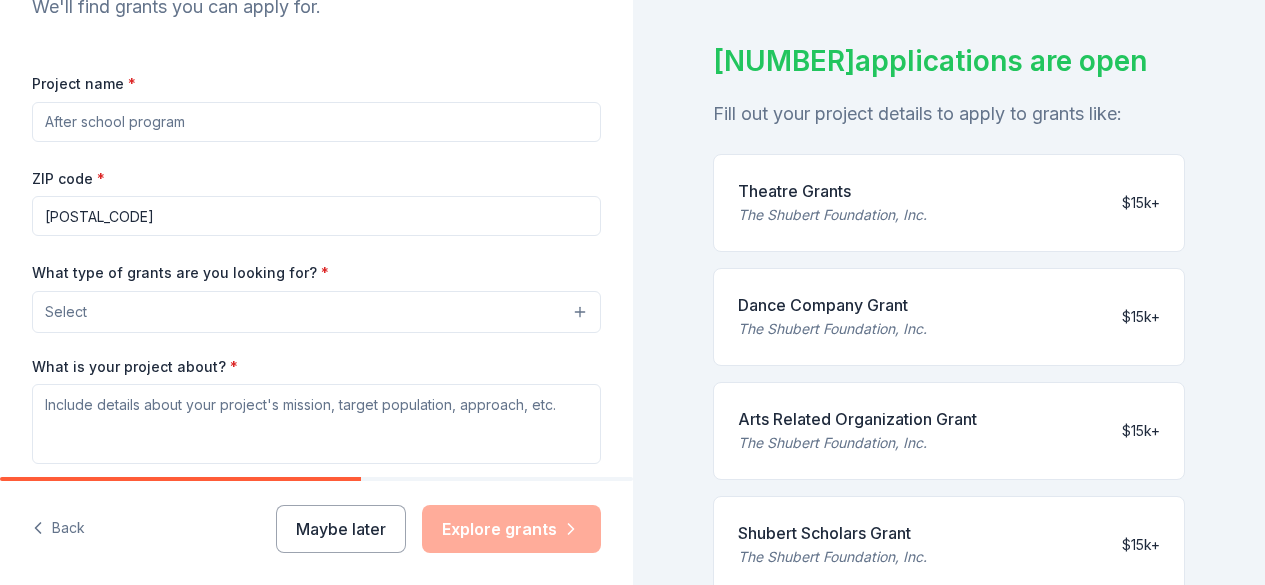 click on "Project name *" at bounding box center (316, 122) 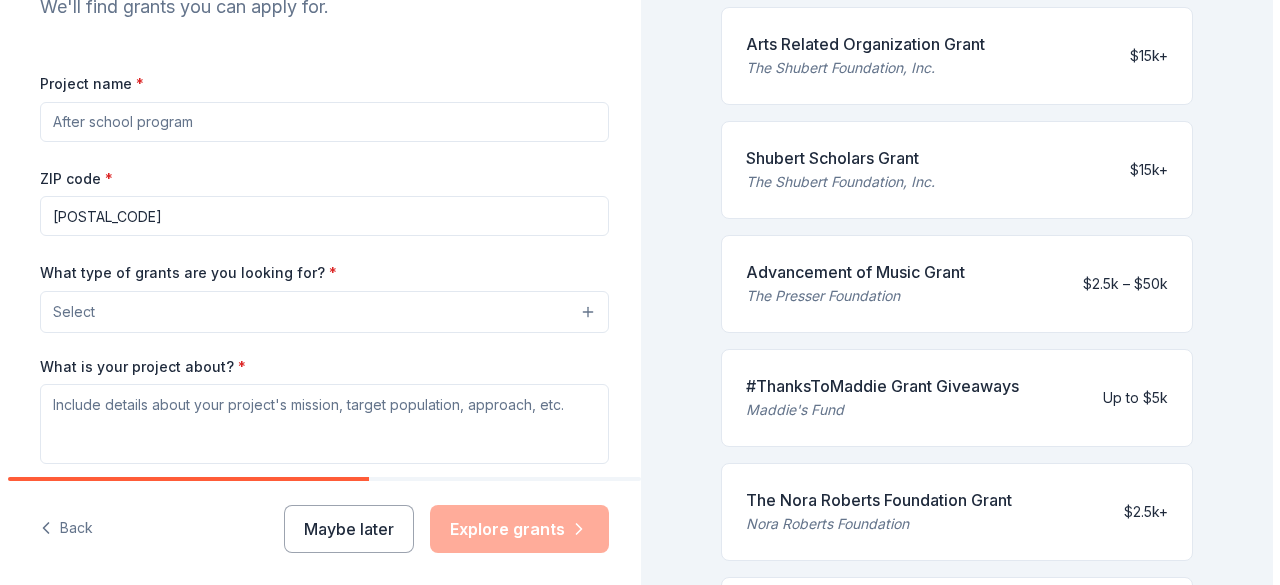 scroll, scrollTop: 506, scrollLeft: 0, axis: vertical 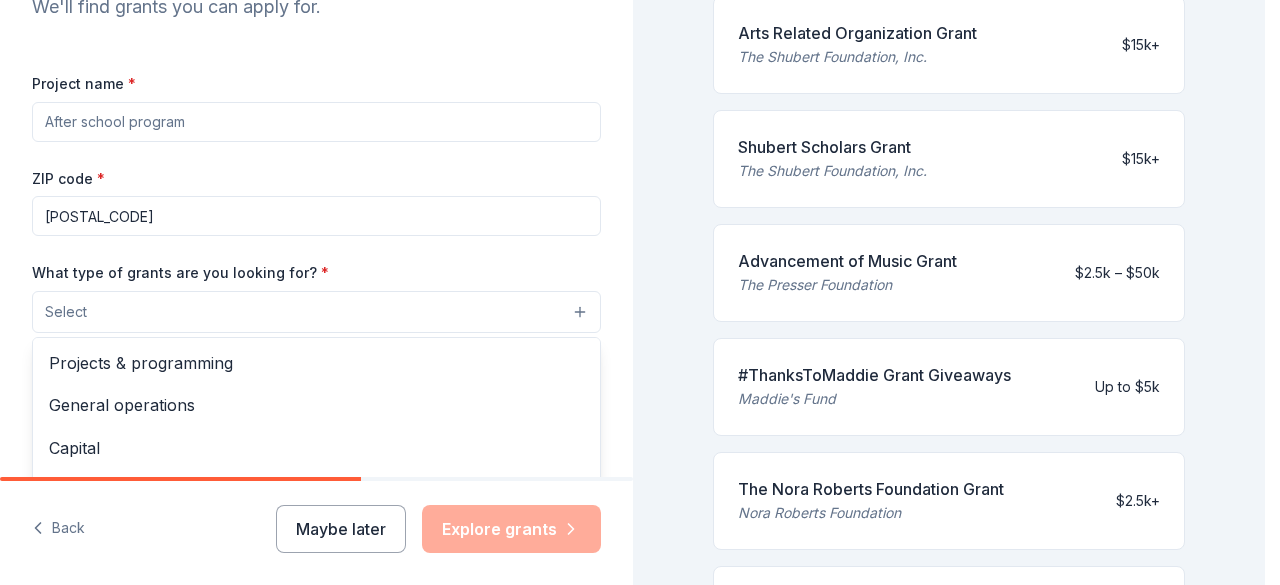 click on "Select" at bounding box center (316, 312) 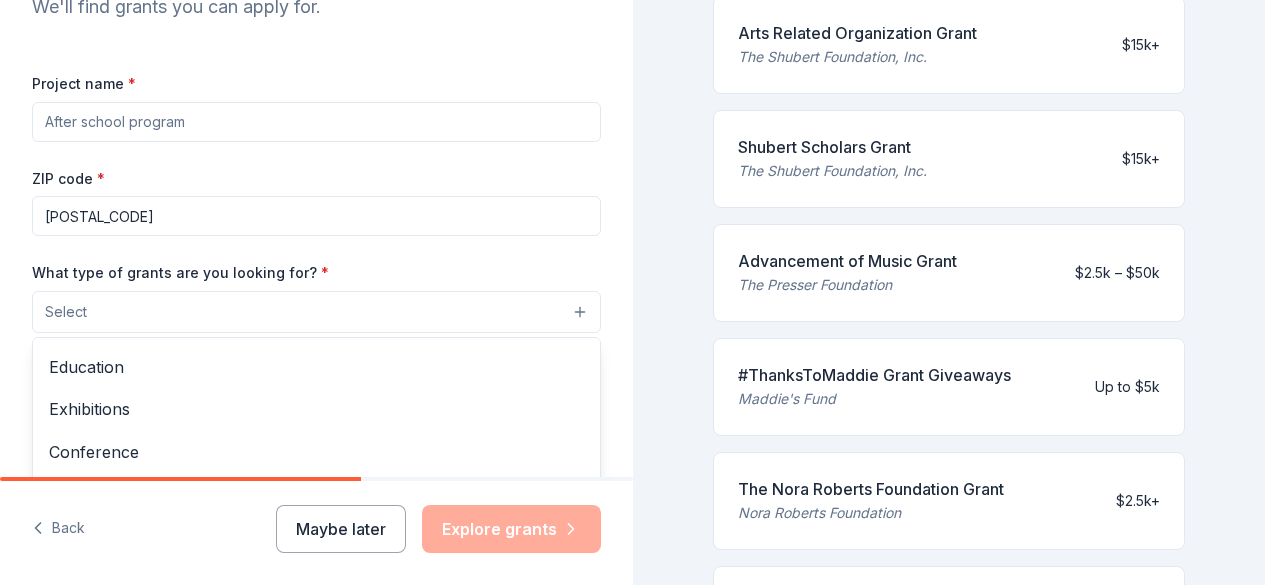 scroll, scrollTop: 0, scrollLeft: 0, axis: both 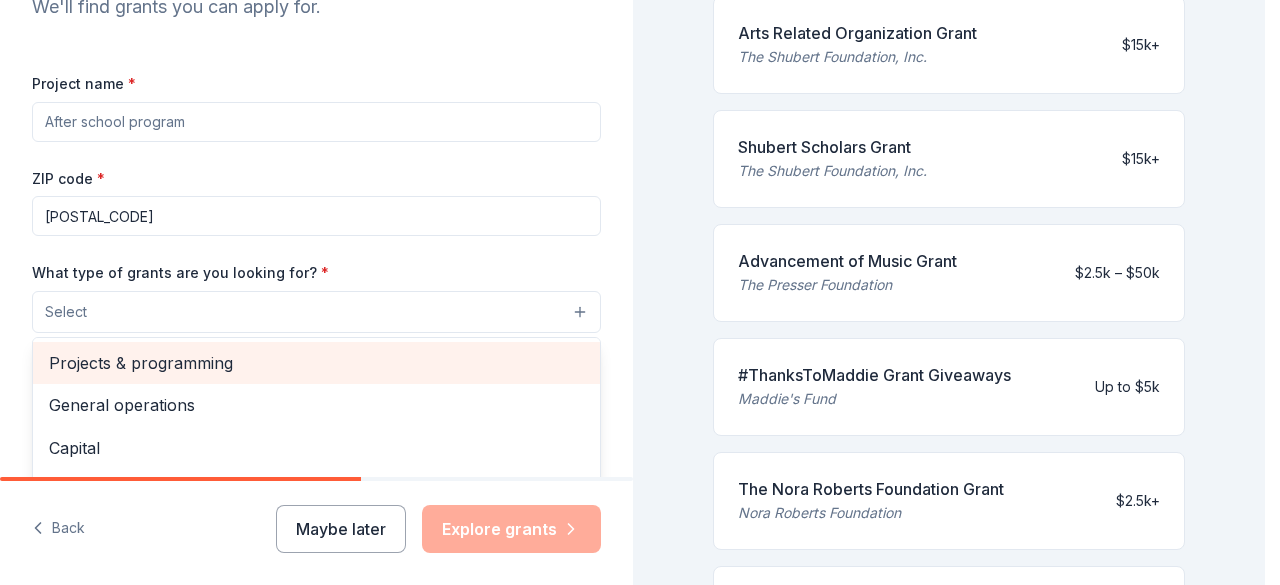 click on "Projects & programming" at bounding box center (316, 363) 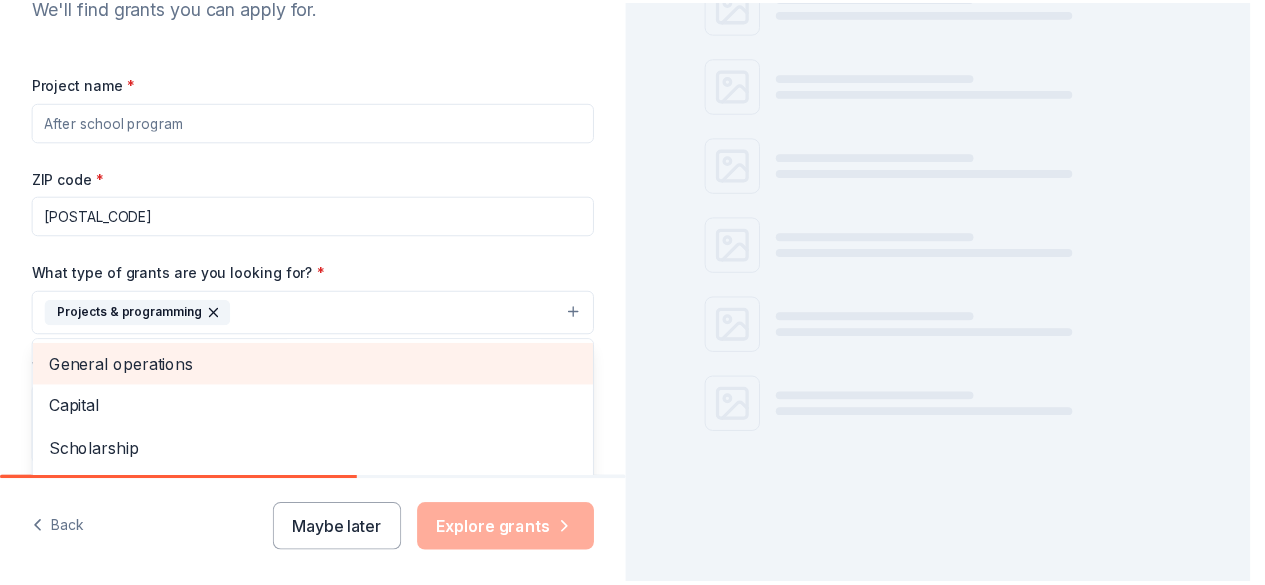 scroll, scrollTop: 506, scrollLeft: 0, axis: vertical 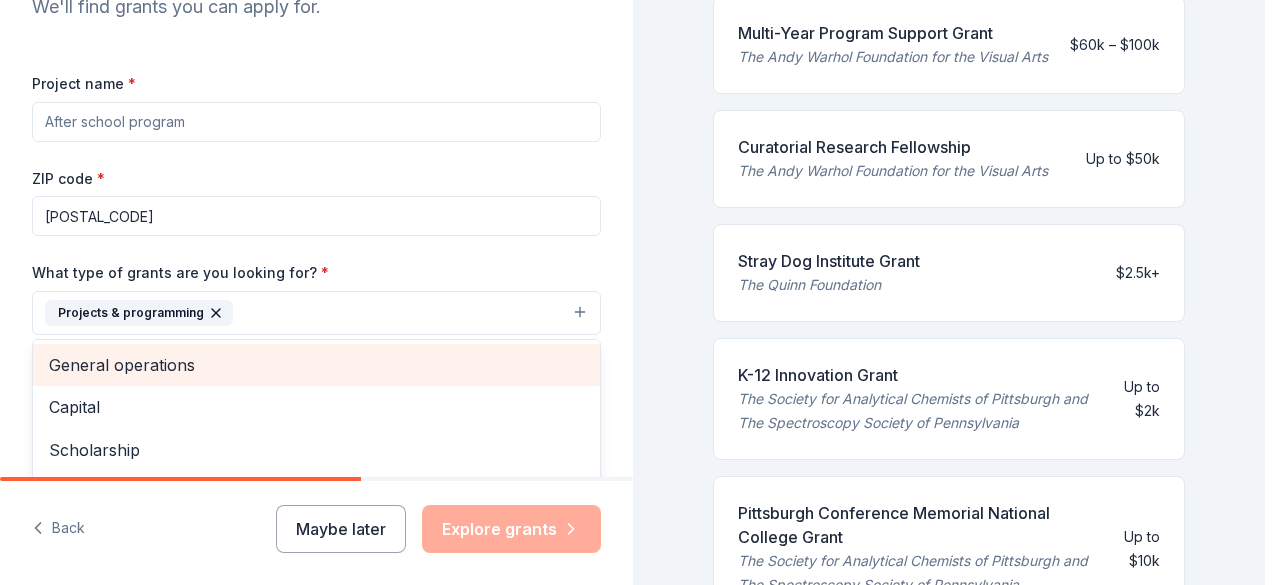click on "Tell us about your project. We'll find grants you can apply for. Project name * ZIP code * [POSTAL_CODE] What type of grants are you looking for? * Projects & programming General operations Capital Scholarship Research Education Exhibitions Conference Training and capacity building Fellowship Other What is your project about? * We use this to match you to relevant grant opportunities. See examples We recommend at least 300 characters to get the best grant matches. Send me reminders Email me reminders of grant application deadlines Back Maybe later Explore grants 635 applications are open Fill out your project details to apply to grants like: Shubert Scholars Grant The Shubert Foundation, Inc. $15k+ The Nora Roberts Foundation Grant Nora Roberts Foundation $2.5k+ Multi-Year Program Support Grant The Andy Warhol Foundation for the Visual Arts $60k – $100k Curatorial Research Fellowship The Andy Warhol Foundation for the Visual Arts Up to $50k Stray Dog Institute Grant The Quinn Foundation $2.5k+ Up to $2k $5k+" at bounding box center [632, 292] 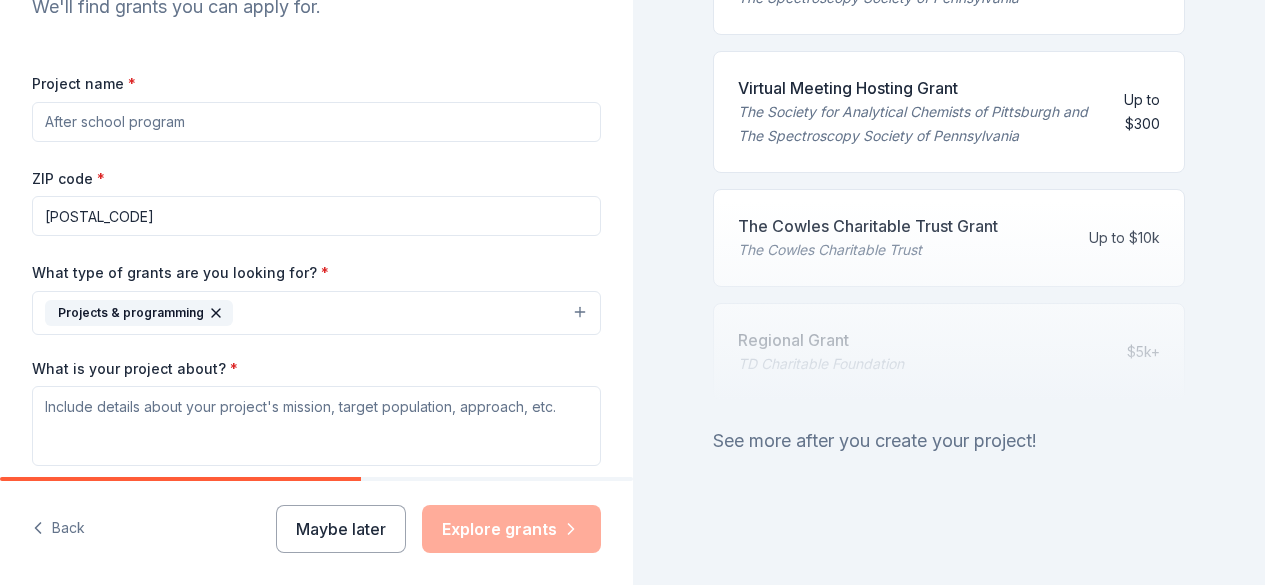 scroll, scrollTop: 1132, scrollLeft: 0, axis: vertical 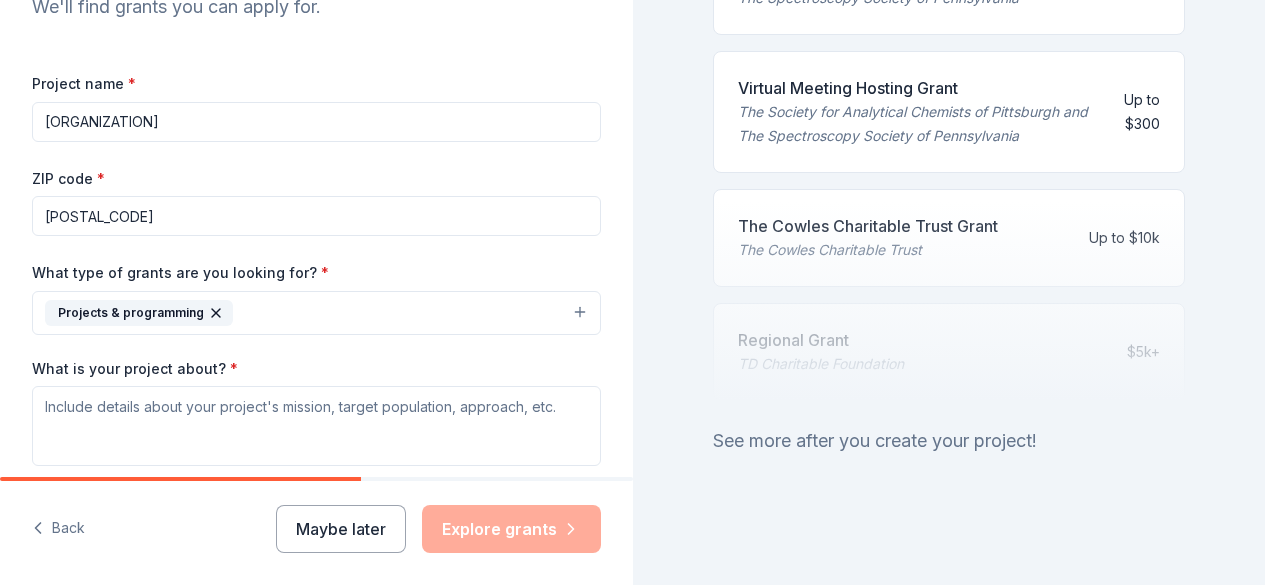 type on "[ORGANIZATION]" 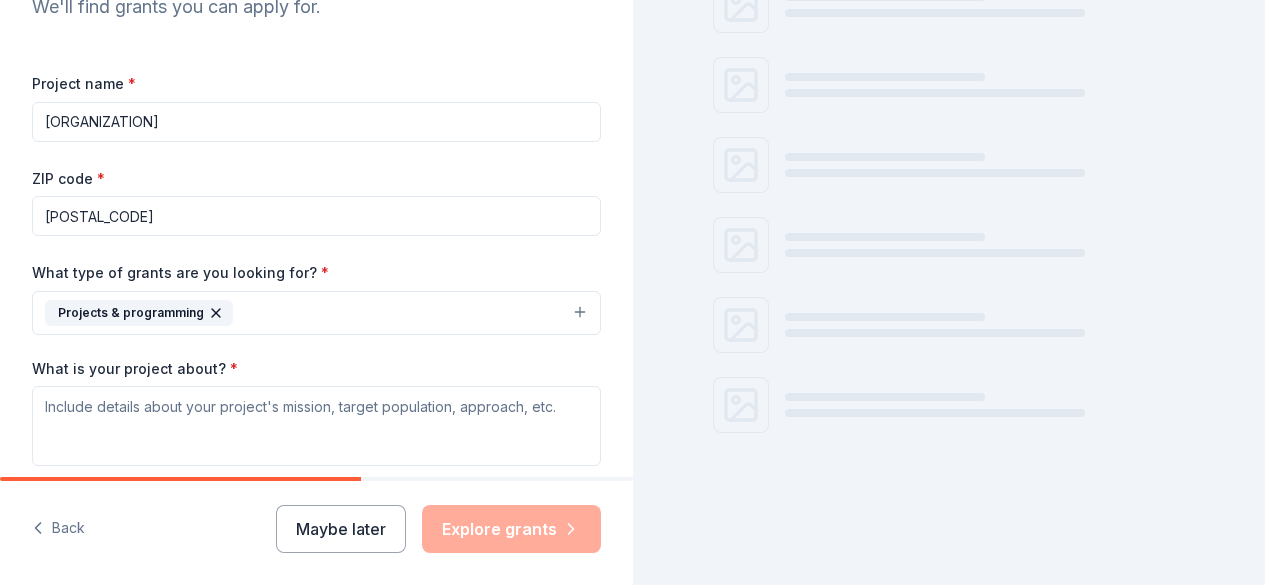 scroll, scrollTop: 1132, scrollLeft: 0, axis: vertical 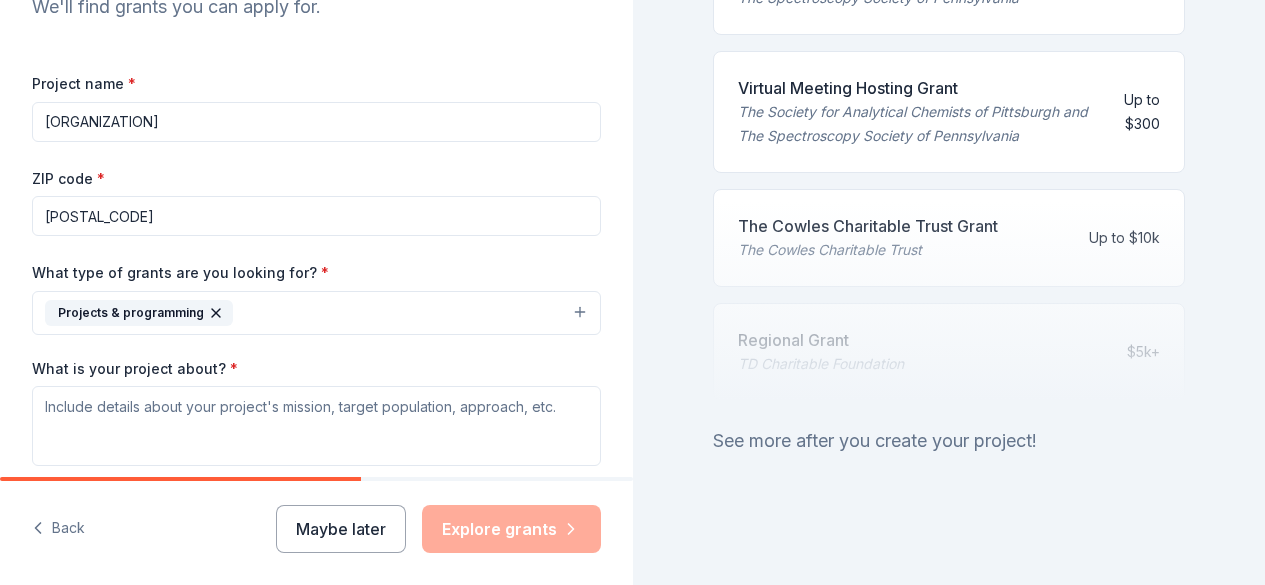type on "[POSTAL_CODE]" 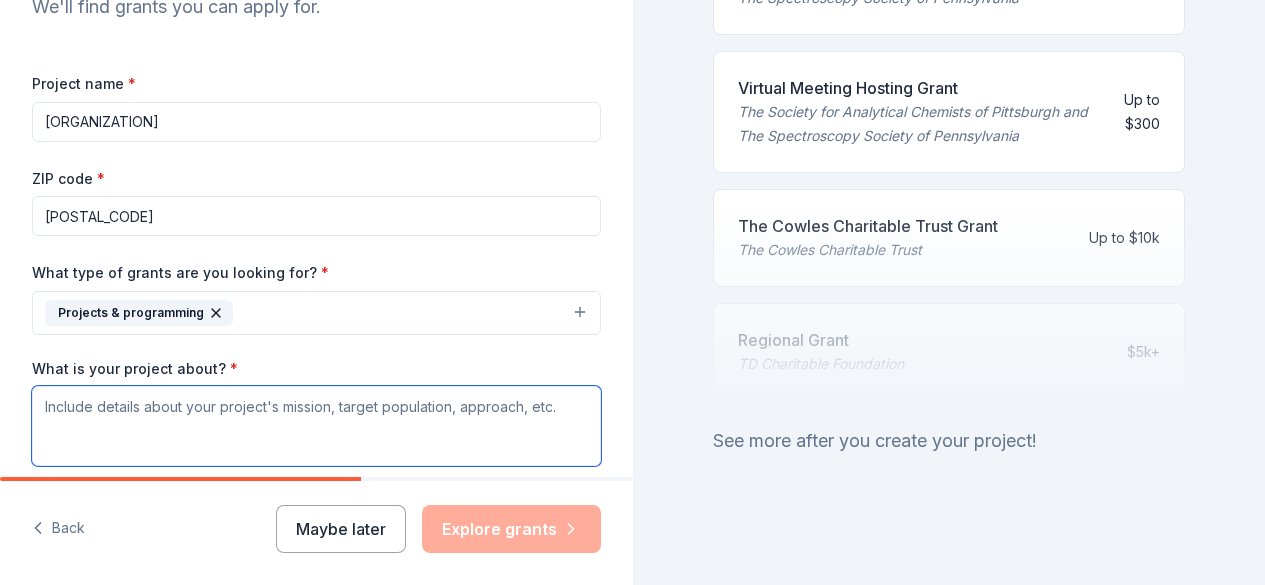 click on "What is your project about? *" at bounding box center [316, 426] 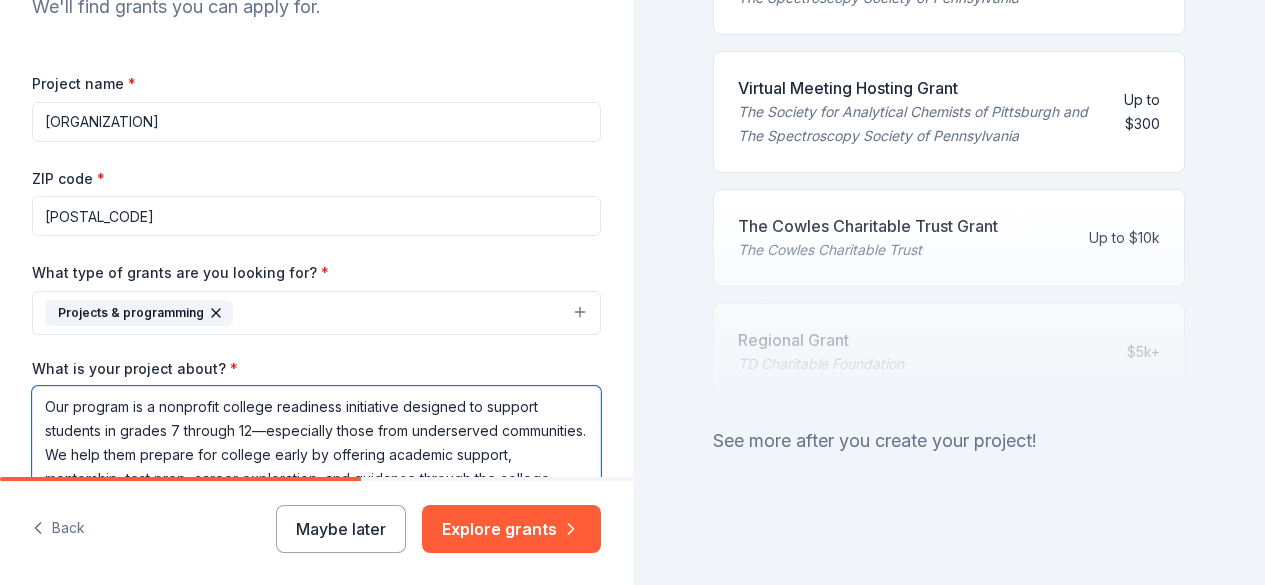 scroll, scrollTop: 323, scrollLeft: 0, axis: vertical 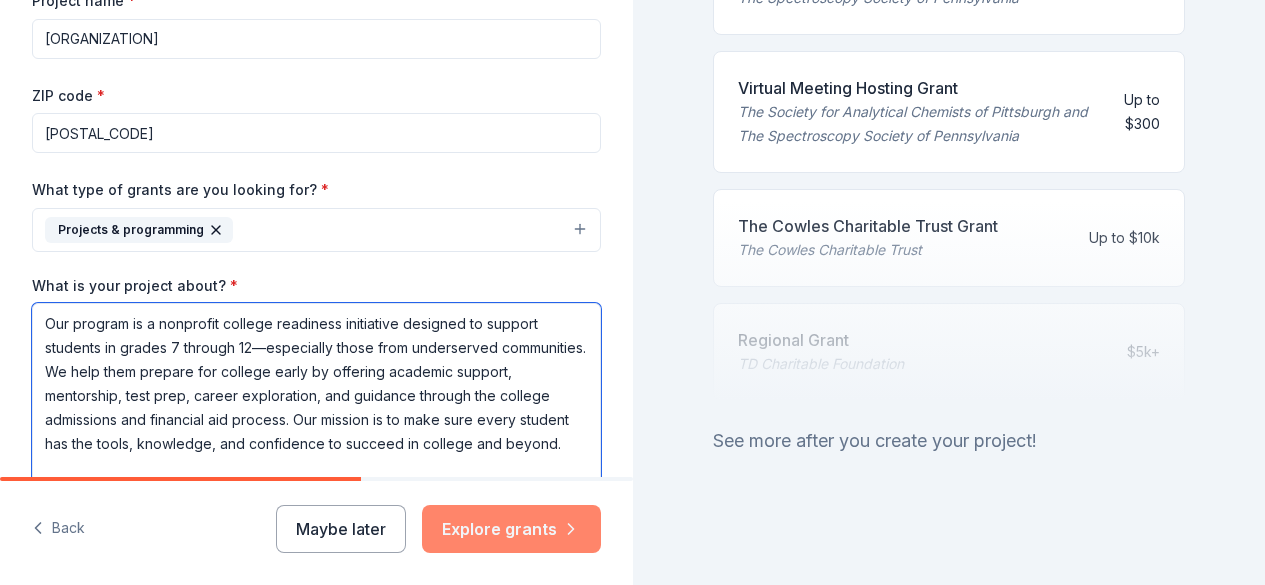 type on "Our program is a nonprofit college readiness initiative designed to support students in grades 7 through 12—especially those from underserved communities. We help them prepare for college early by offering academic support, mentorship, test prep, career exploration, and guidance through the college admissions and financial aid process. Our mission is to make sure every student has the tools, knowledge, and confidence to succeed in college and beyond." 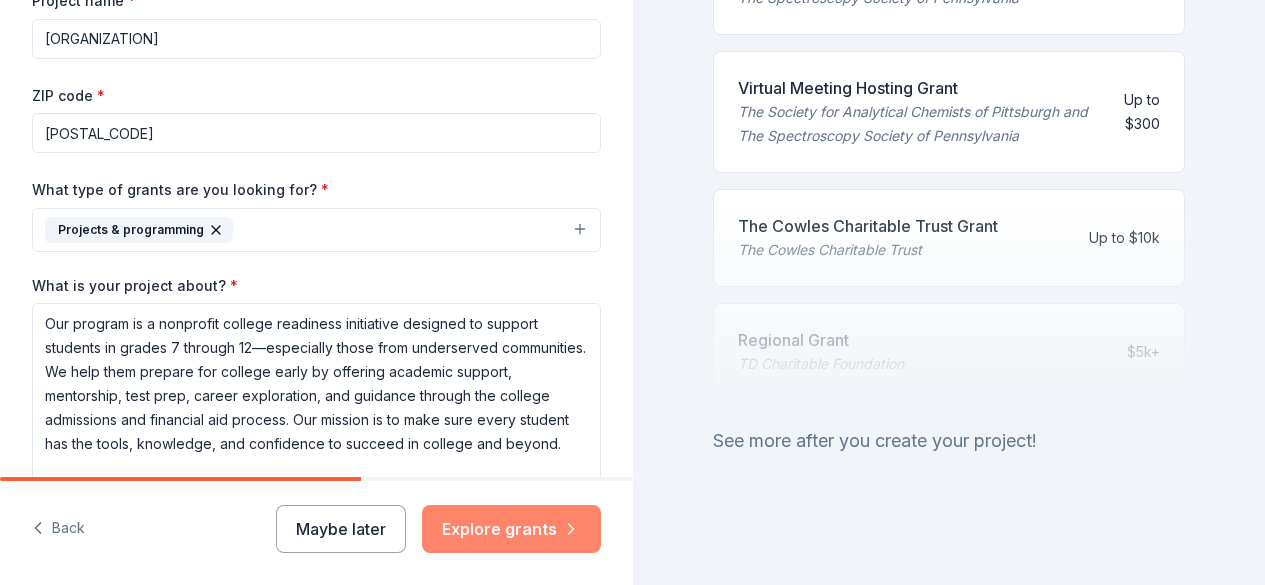 click on "Explore grants" at bounding box center (511, 529) 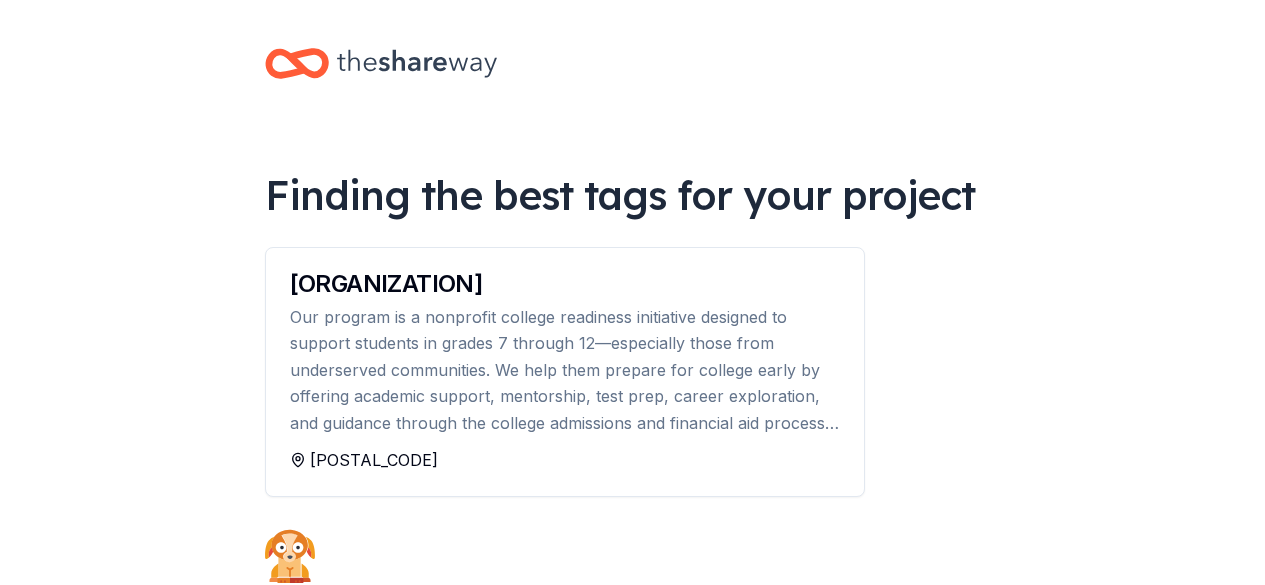 click on "[POSTAL_CODE]" at bounding box center [565, 472] 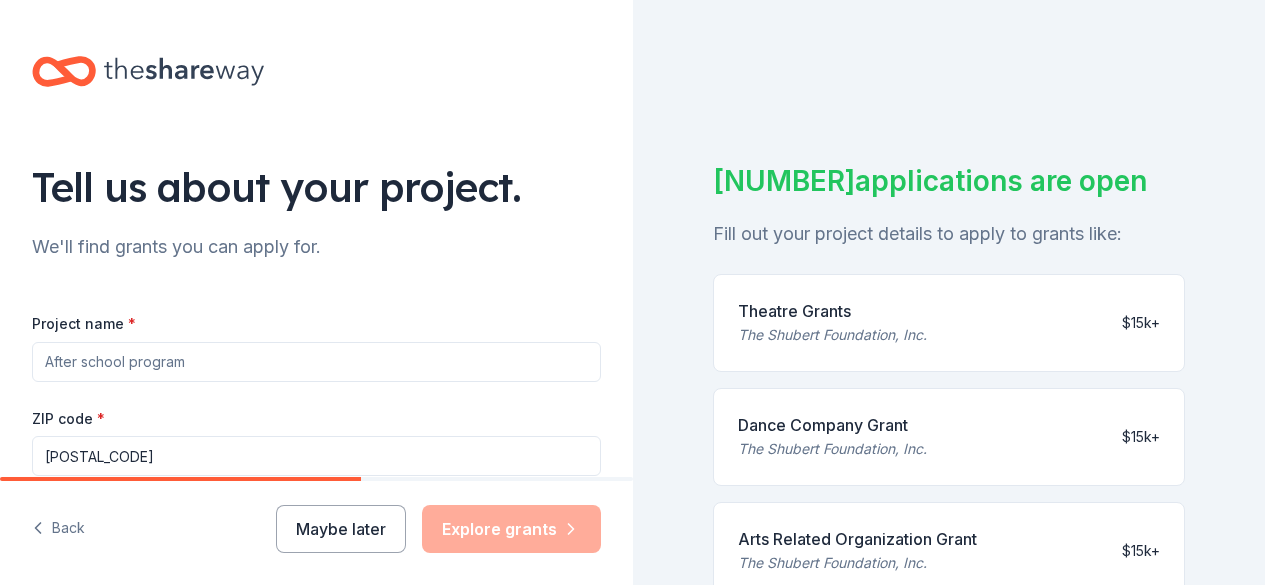scroll, scrollTop: 417, scrollLeft: 0, axis: vertical 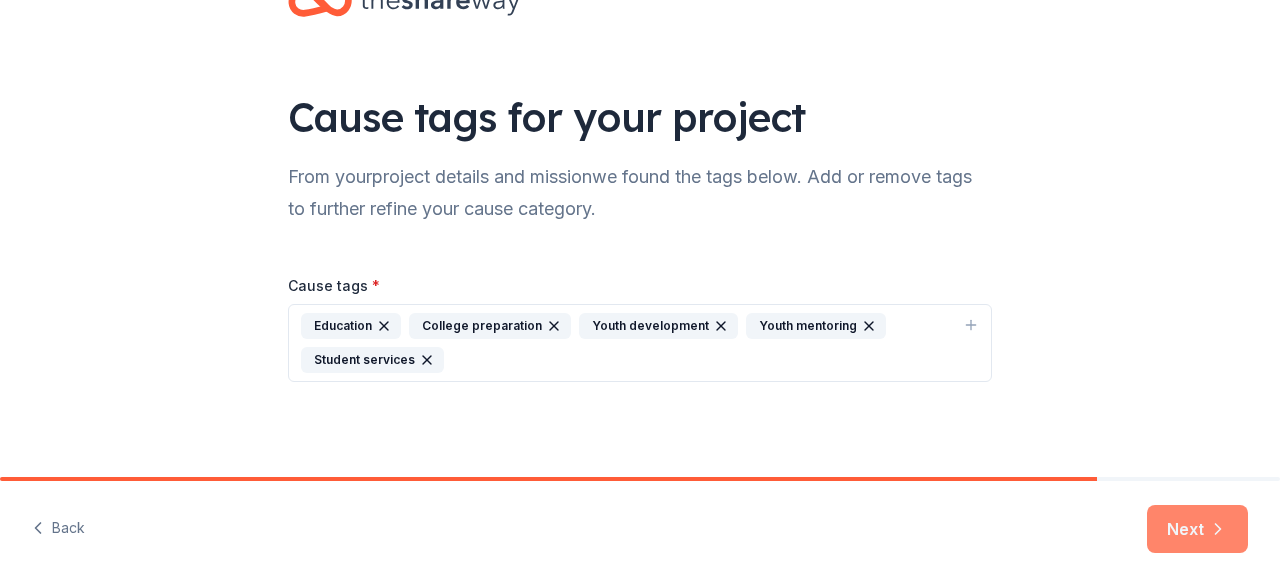 click on "Next" at bounding box center [1197, 529] 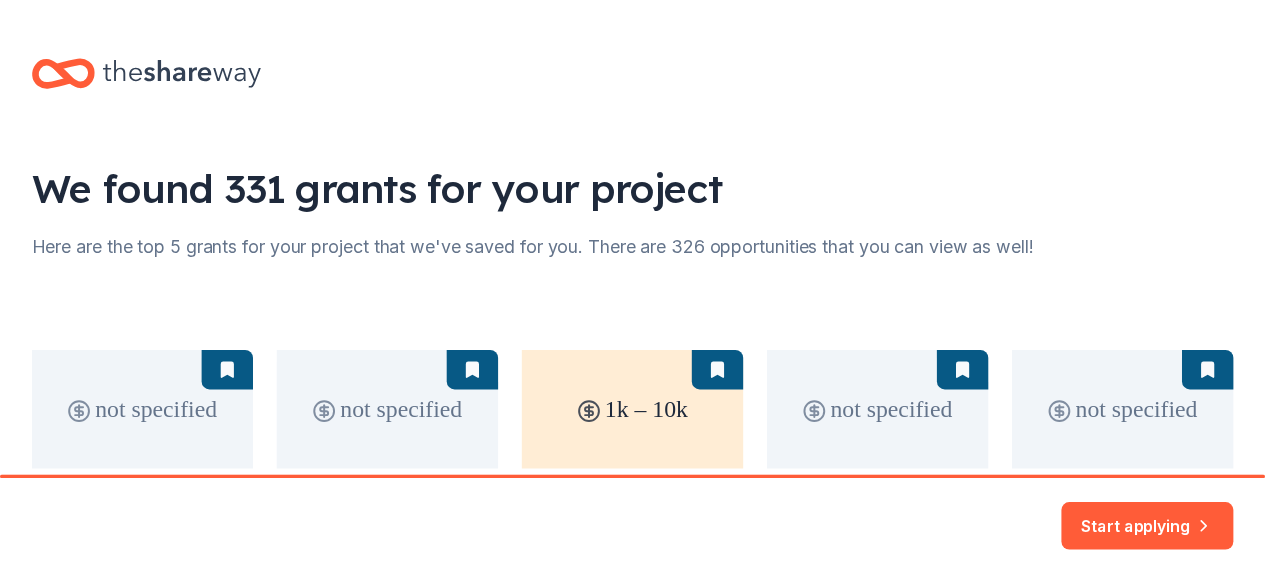 scroll, scrollTop: 268, scrollLeft: 0, axis: vertical 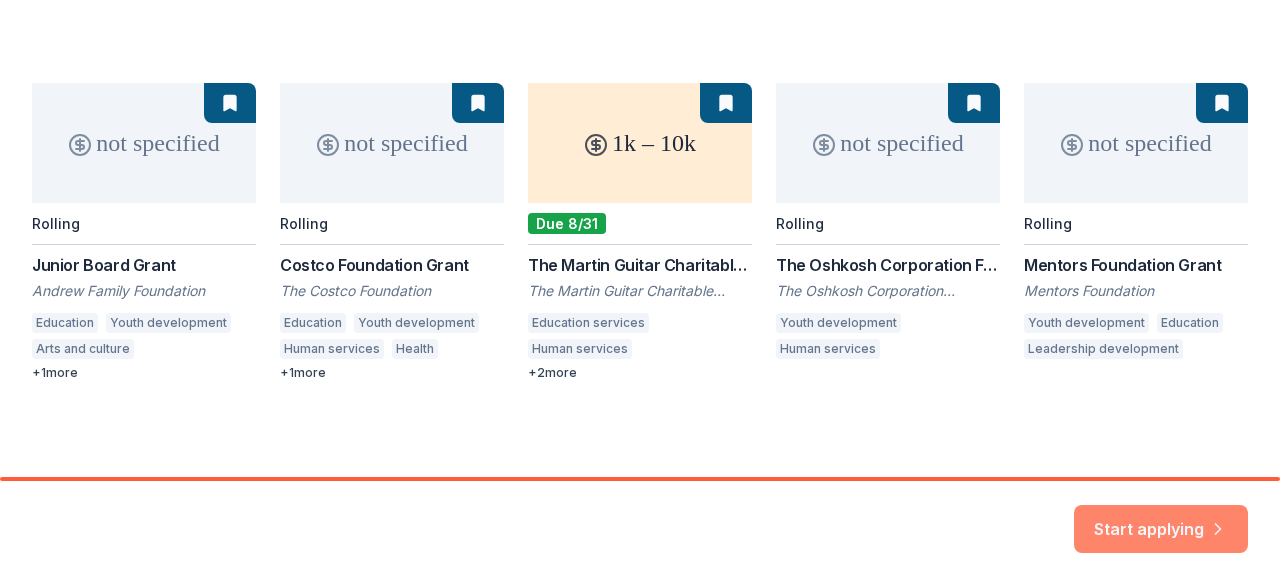 click on "Start applying" at bounding box center [1161, 517] 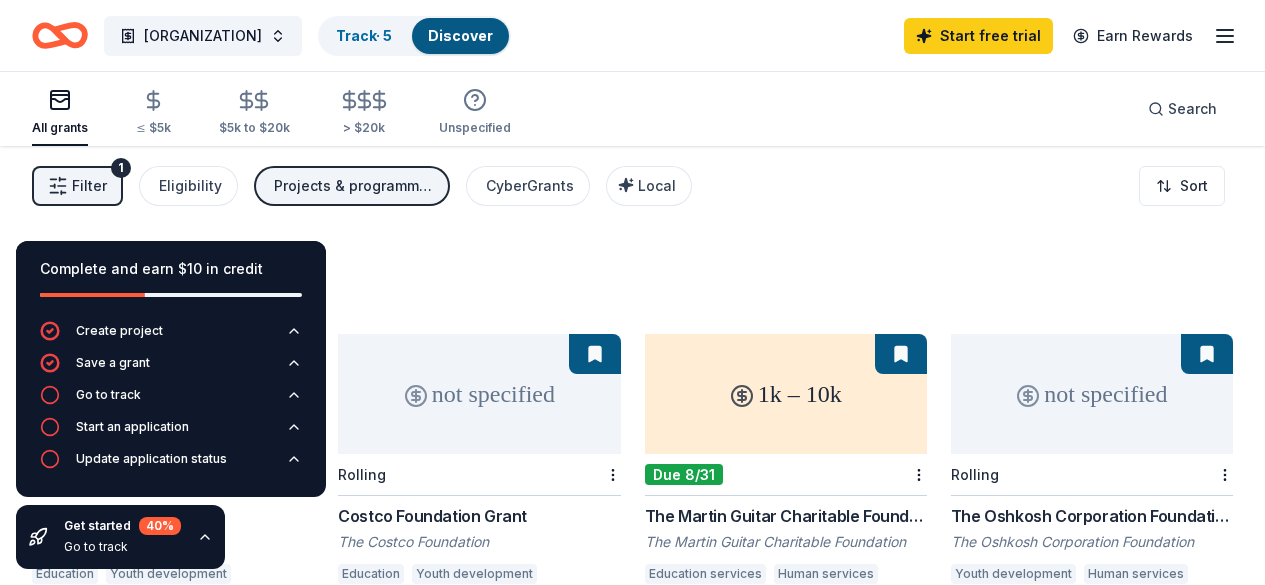 click on "[NUMBER] results in [CITY], [STATE]" at bounding box center [632, 278] 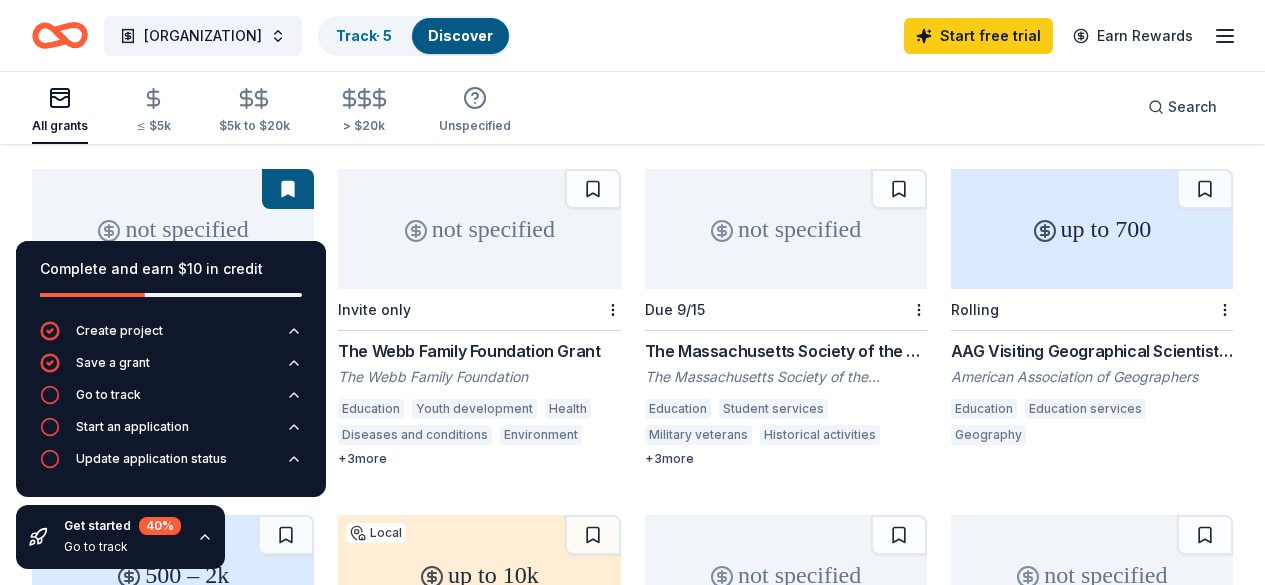 scroll, scrollTop: 1023, scrollLeft: 0, axis: vertical 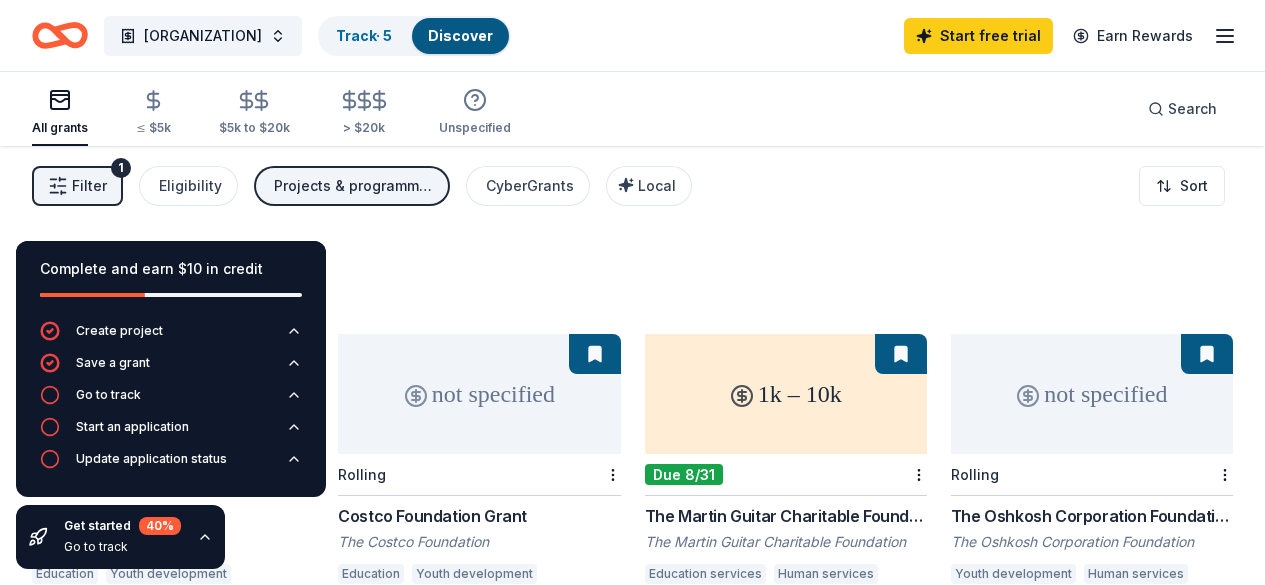 click on "713 results  in  [CITY], [STATE] not specified Rolling Junior Board Grant Andrew Family Foundation Education Youth development Arts and culture Environmental education +  1  more not specified Rolling Costco Foundation Grant The Costco Foundation Education Youth development Human services Health 1k – 10k Due 8/31 The Martin Guitar Charitable Foundation Grant The Martin Guitar Charitable Foundation Education services Human services Arts and culture Community improvement Performing arts +  3  more not specified Rolling The Oshkosh Corporation Foundation Grant The Oshkosh Corporation Foundation Youth development Human services not specified Rolling Mentors Foundation Grant Mentors Foundation Youth development Education Leadership development not specified Invite only The Webb Family Foundation Grant The Webb Family Foundation Education Youth development Health Diseases and conditions Environment Biodiversity Climate change +  3  more not specified Due 9/15  The Massachusetts Society of the Cincinnati Grant +  3" at bounding box center (632, 1472) 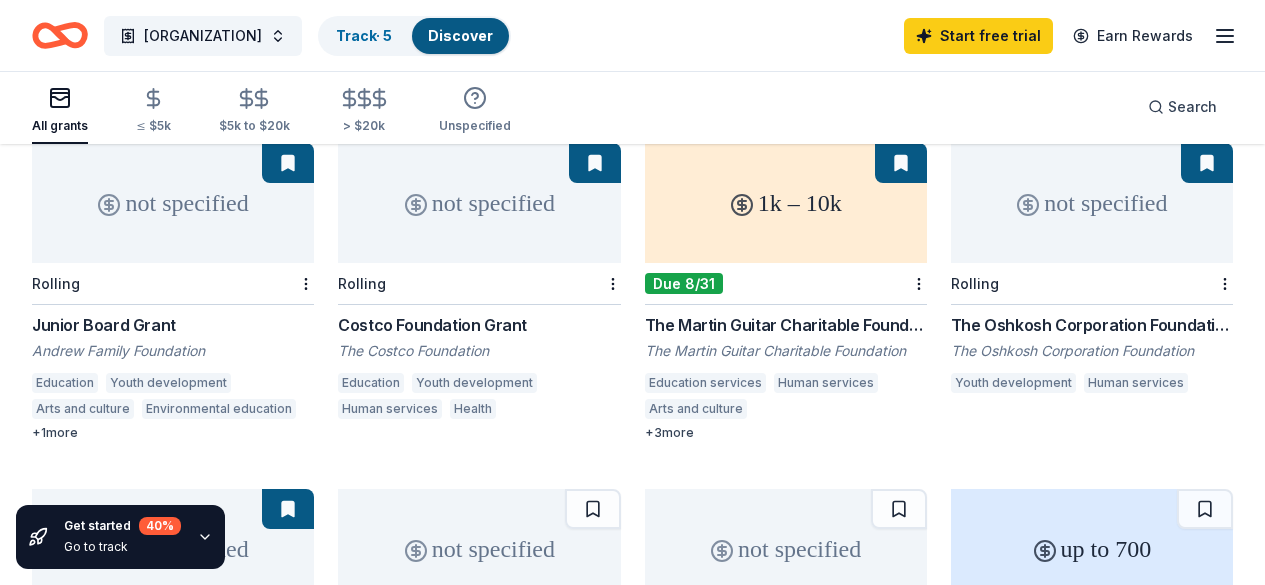 scroll, scrollTop: 200, scrollLeft: 0, axis: vertical 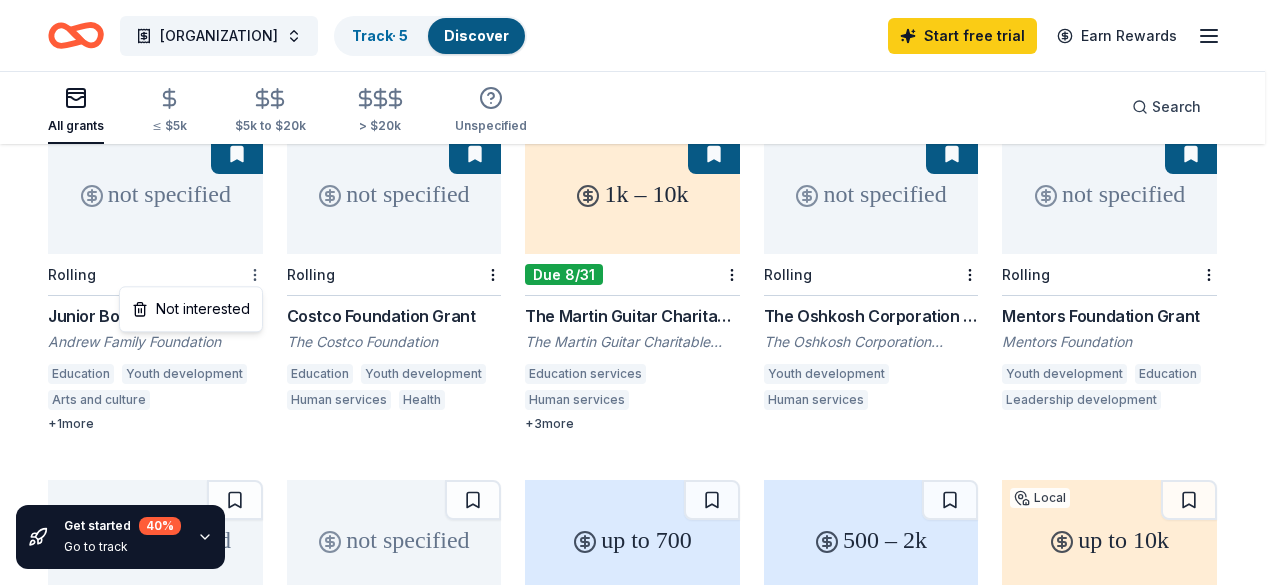 click on "Restoration of the Family College Prep Program Track  · 5 Discover Start free  trial Earn Rewards All grants ≤ $5k $5k to $20k > $20k Unspecified Search Get started 40 % Go to track 713 results  in  [CITY], [STATE] not specified Rolling Junior Board Grant Andrew Family Foundation Education Youth development Arts and culture Environmental education +  1  more not specified Rolling Costco Foundation Grant The Costco Foundation Education Youth development Human services Health 1k – 10k Due 8/31 The Martin Guitar Charitable Foundation Grant The Martin Guitar Charitable Foundation Education services Human services Arts and culture Community improvement Performing arts +  3  more not specified Rolling The Oshkosh Corporation Foundation Grant The Oshkosh Corporation Foundation Youth development Human services not specified Rolling Mentors Foundation Grant Mentors Foundation Youth development Education Leadership development not specified Invite only The Webb Family Foundation Grant The Webb Family Foundation +  3" at bounding box center [640, 92] 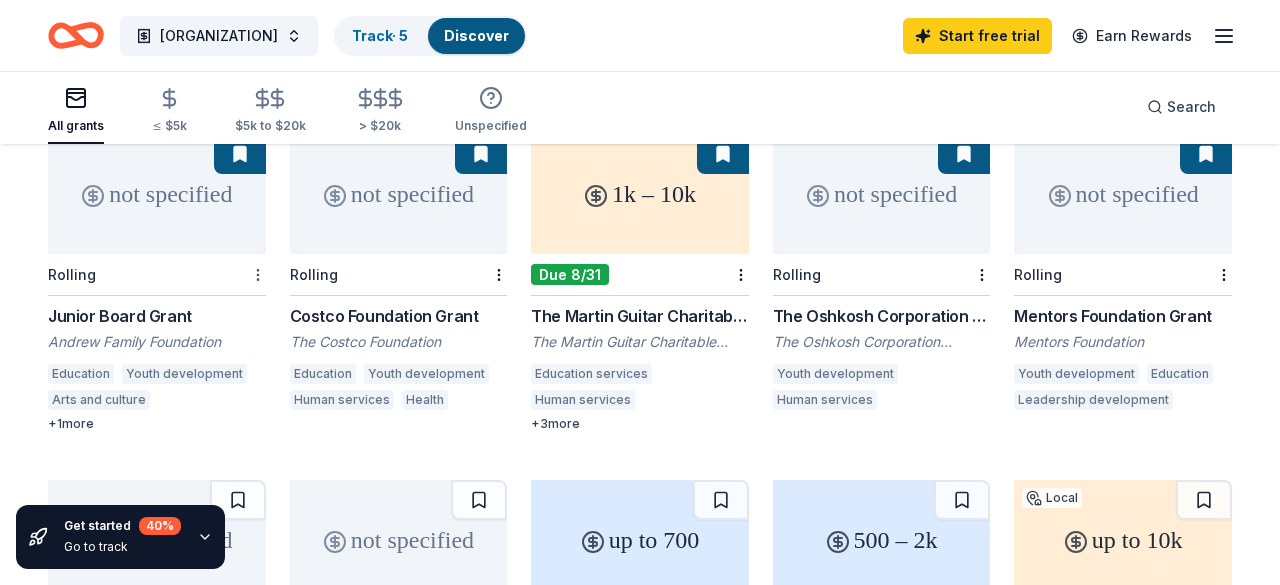 click on "Restoration of the Family College Prep Program Track  · 5 Discover Start free  trial Earn Rewards All grants ≤ $5k $5k to $20k > $20k Unspecified Search Get started 40 % Go to track 713 results  in  [CITY], [STATE] not specified Rolling Junior Board Grant Andrew Family Foundation Education Youth development Arts and culture Environmental education +  1  more not specified Rolling Costco Foundation Grant The Costco Foundation Education Youth development Human services Health 1k – 10k Due 8/31 The Martin Guitar Charitable Foundation Grant The Martin Guitar Charitable Foundation Education services Human services Arts and culture Community improvement Performing arts +  3  more not specified Rolling The Oshkosh Corporation Foundation Grant The Oshkosh Corporation Foundation Youth development Human services not specified Rolling Mentors Foundation Grant Mentors Foundation Youth development Education Leadership development not specified Invite only The Webb Family Foundation Grant The Webb Family Foundation +  3" at bounding box center (640, 92) 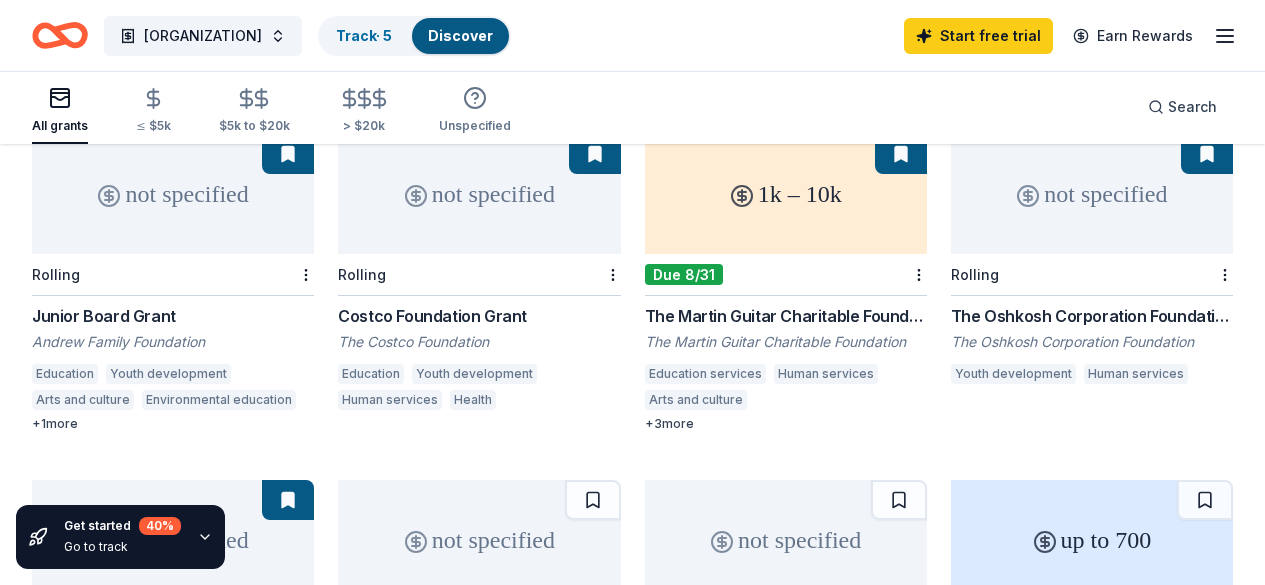 click on "Junior Board Grant" at bounding box center [173, 316] 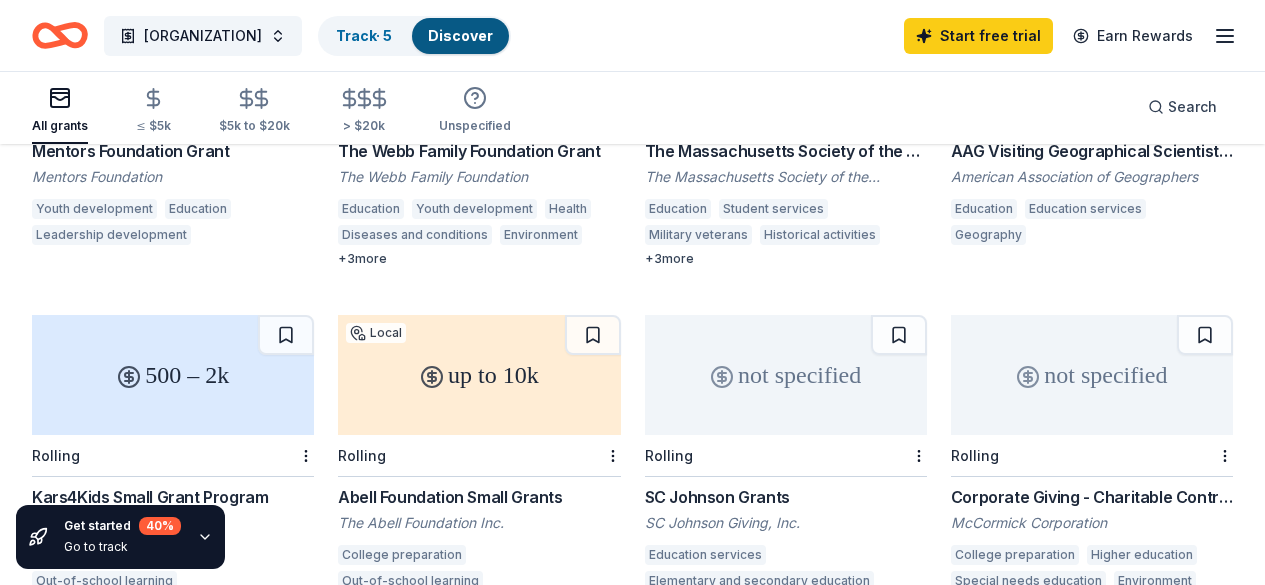 scroll, scrollTop: 1223, scrollLeft: 0, axis: vertical 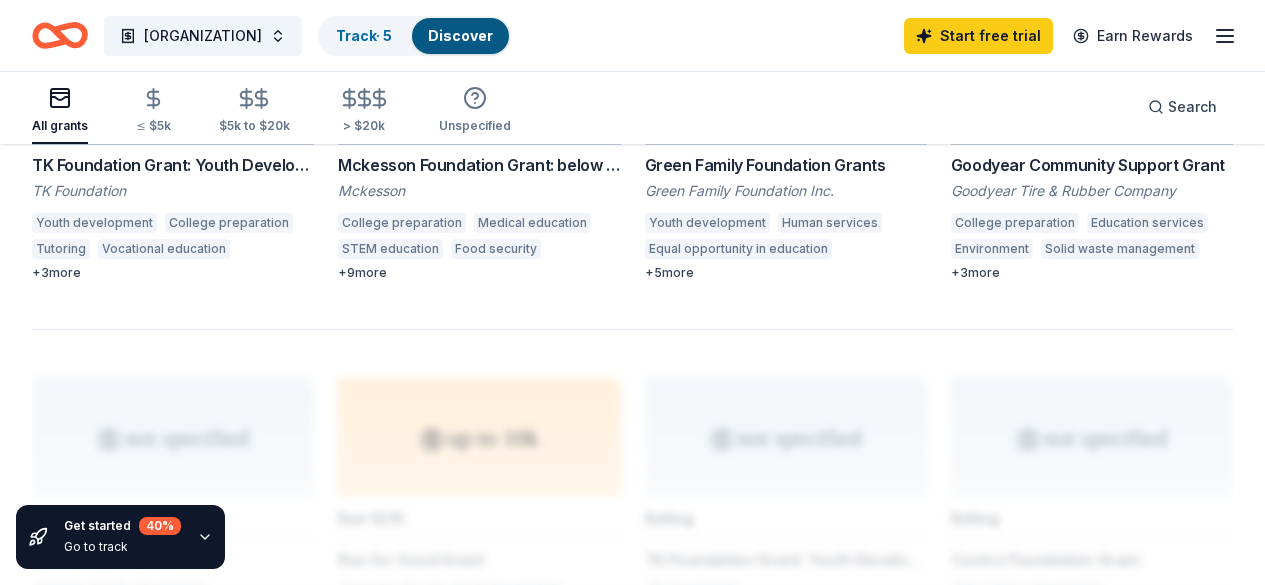 click on "Start free All Access trial" at bounding box center [633, 833] 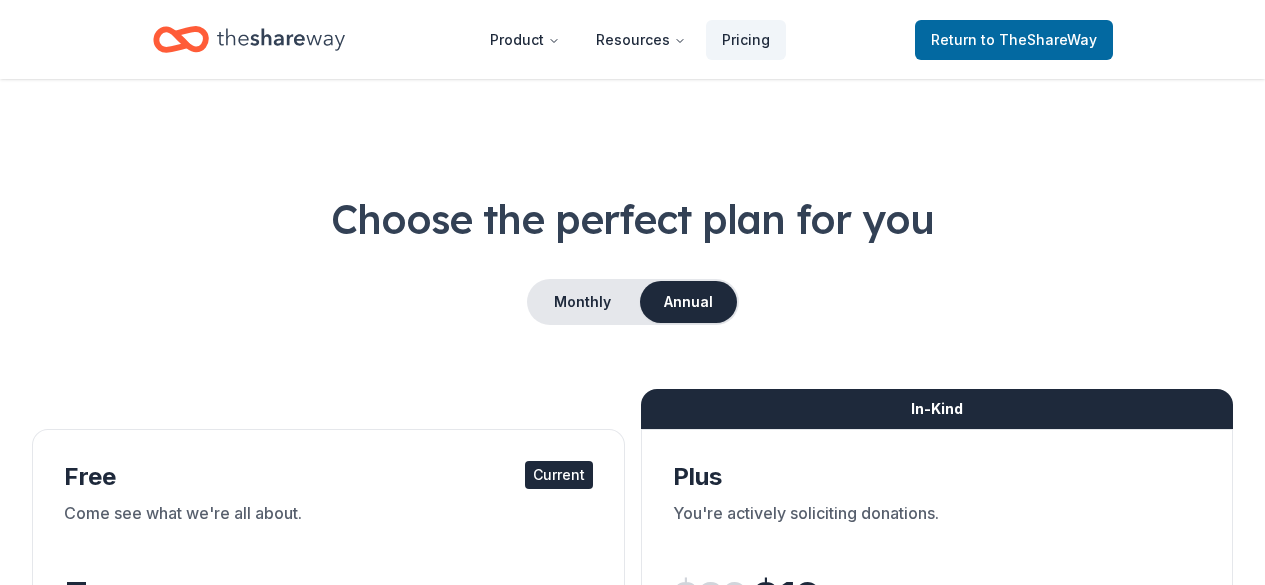 scroll, scrollTop: 511, scrollLeft: 0, axis: vertical 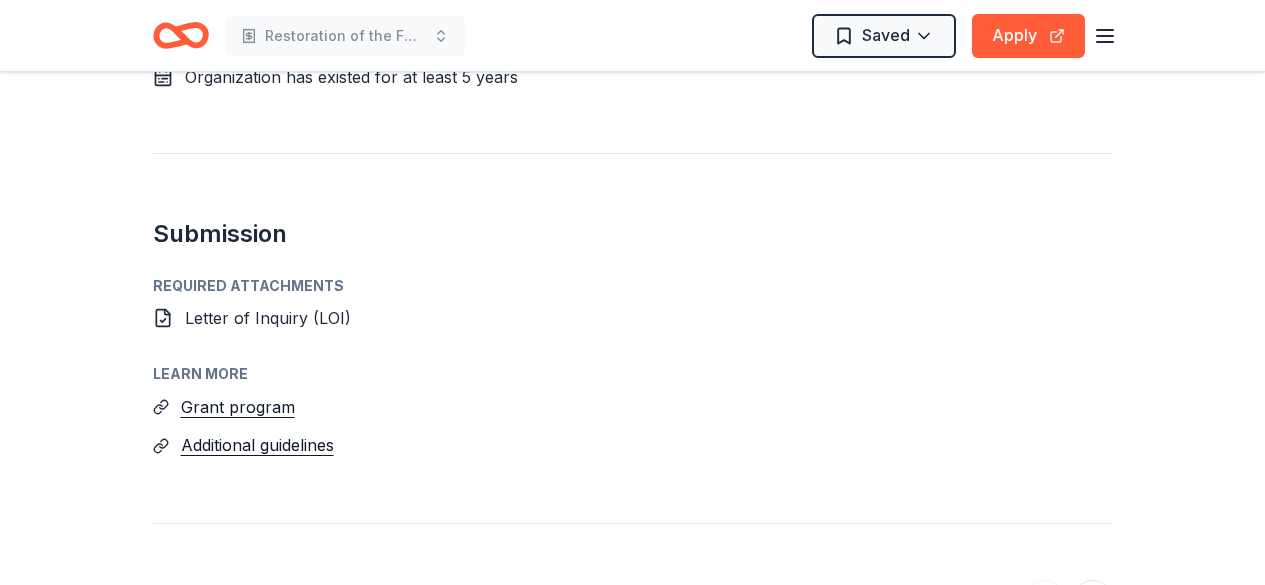 click on "Letter of Inquiry (LOI)" at bounding box center (268, 318) 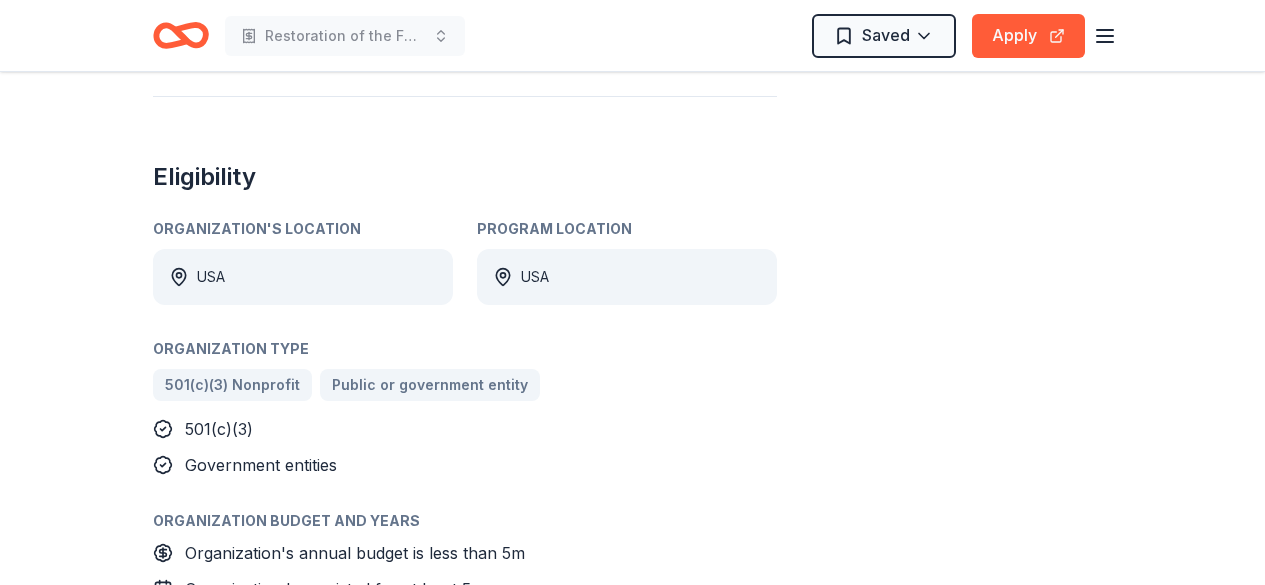drag, startPoint x: 1244, startPoint y: 249, endPoint x: 1226, endPoint y: 318, distance: 71.30919 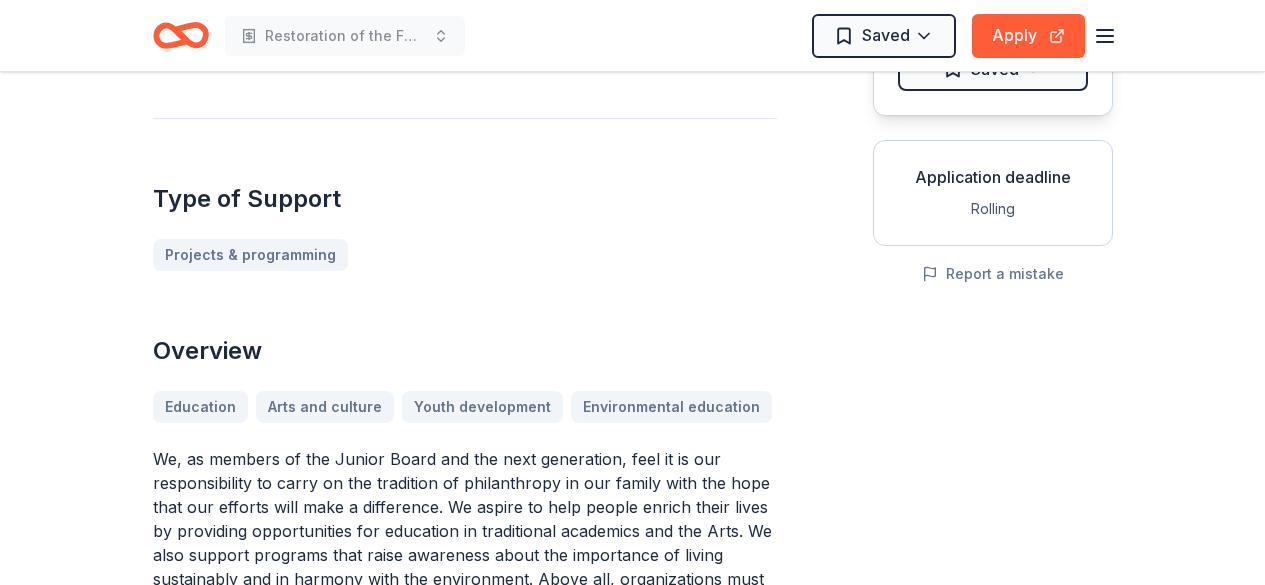 scroll, scrollTop: 0, scrollLeft: 0, axis: both 